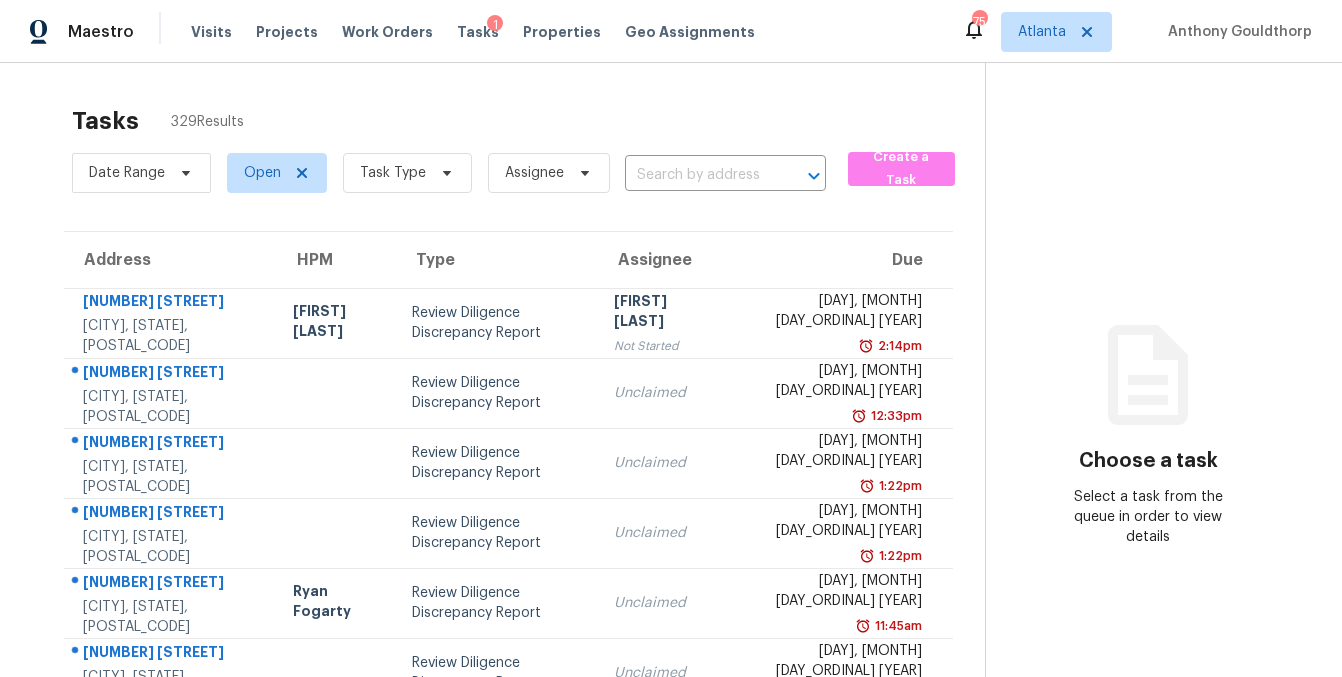 scroll, scrollTop: 0, scrollLeft: 0, axis: both 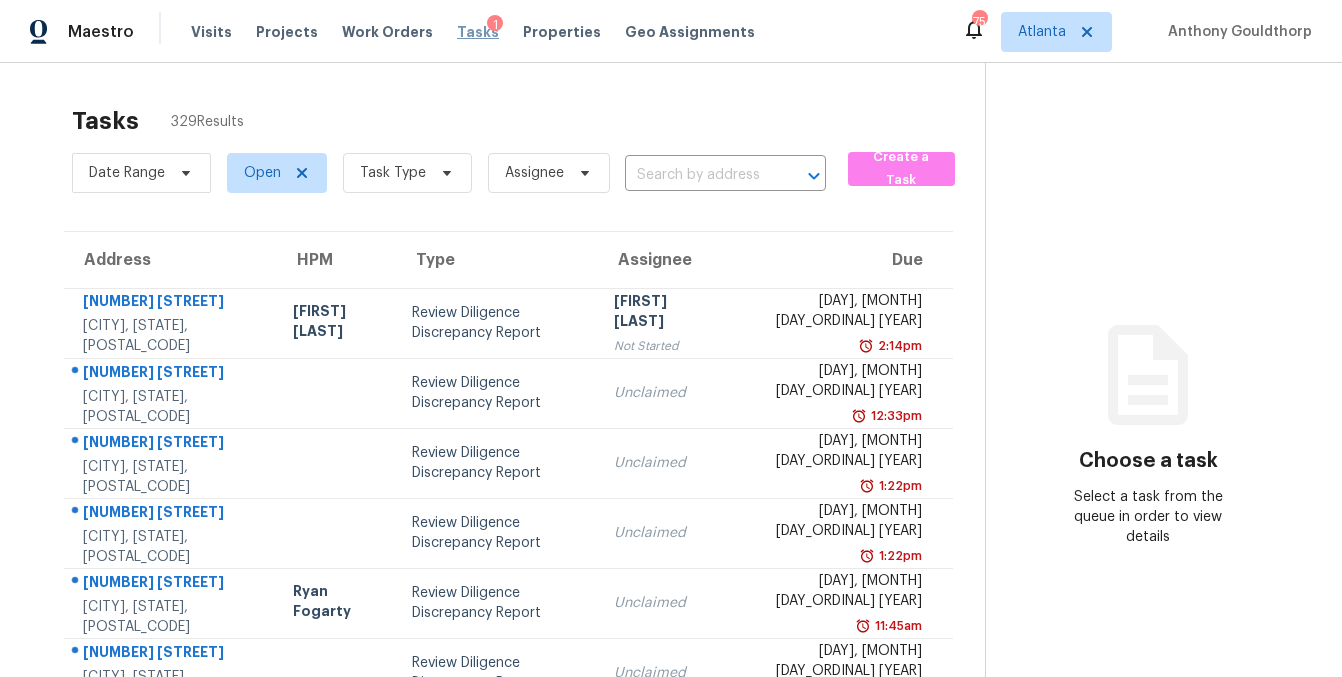 click on "Tasks" at bounding box center [478, 32] 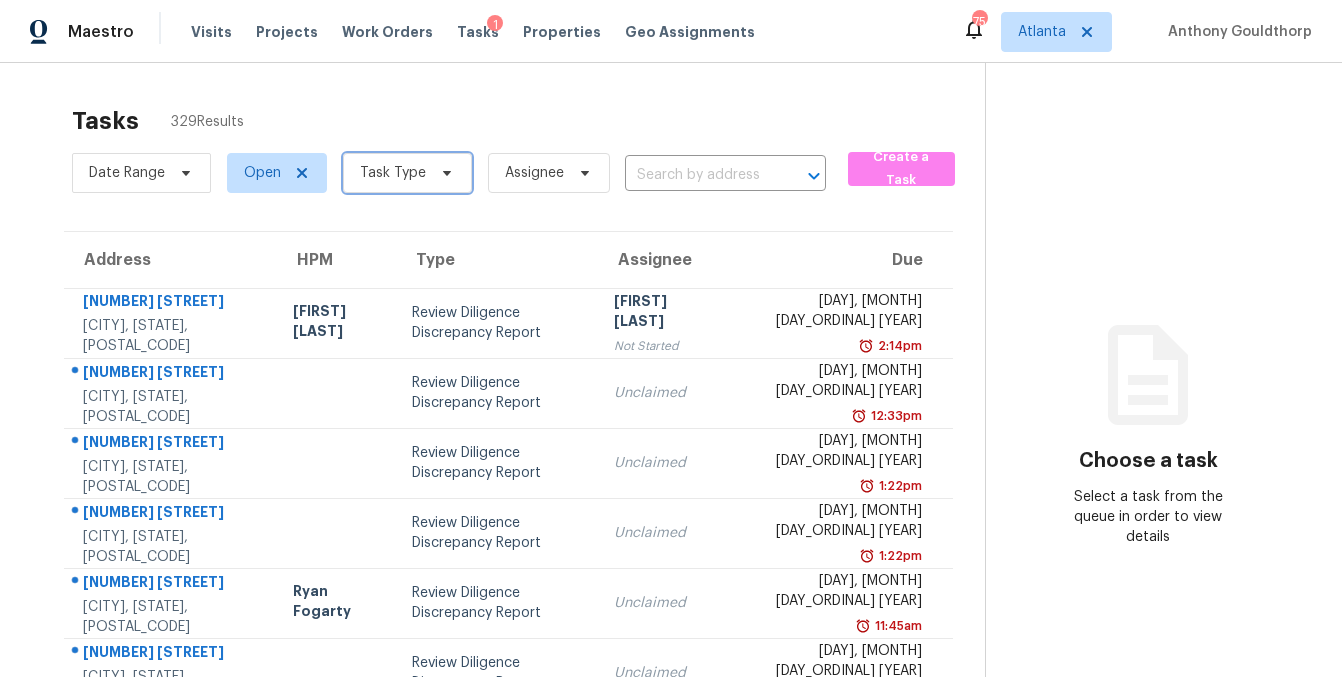 click on "Task Type" at bounding box center [407, 173] 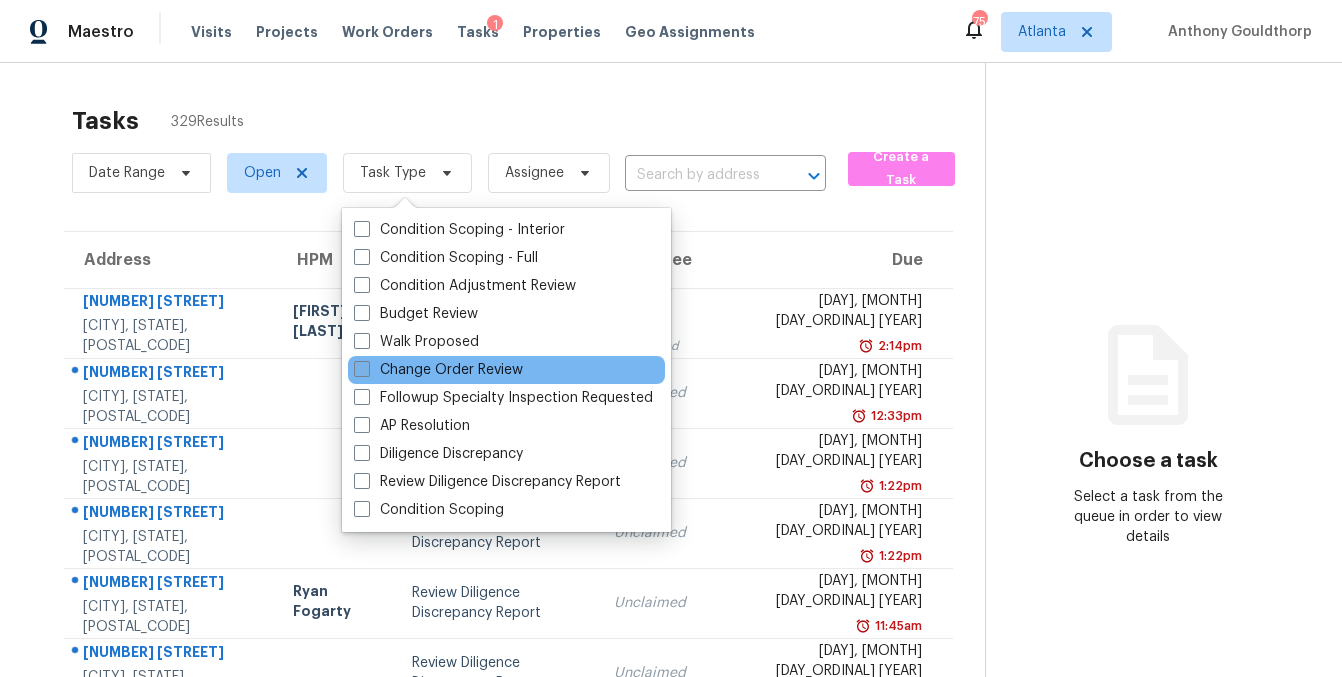 click at bounding box center (362, 369) 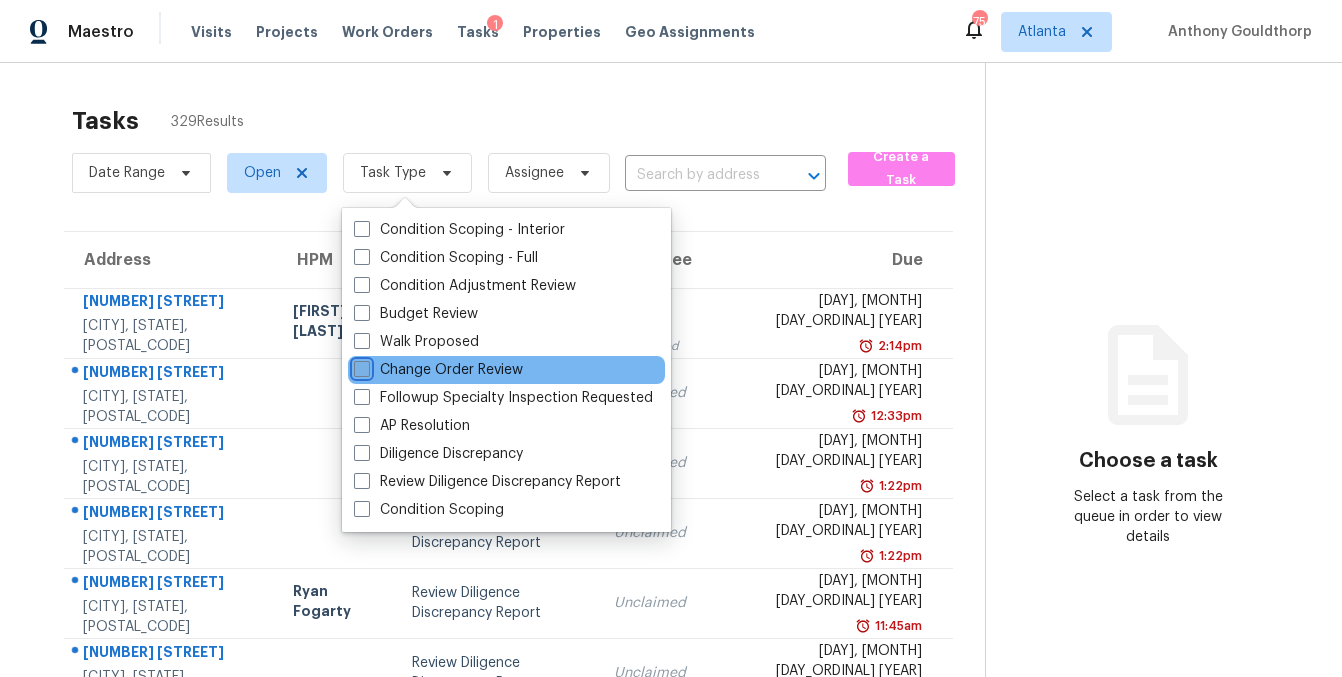 click on "Change Order Review" at bounding box center [360, 366] 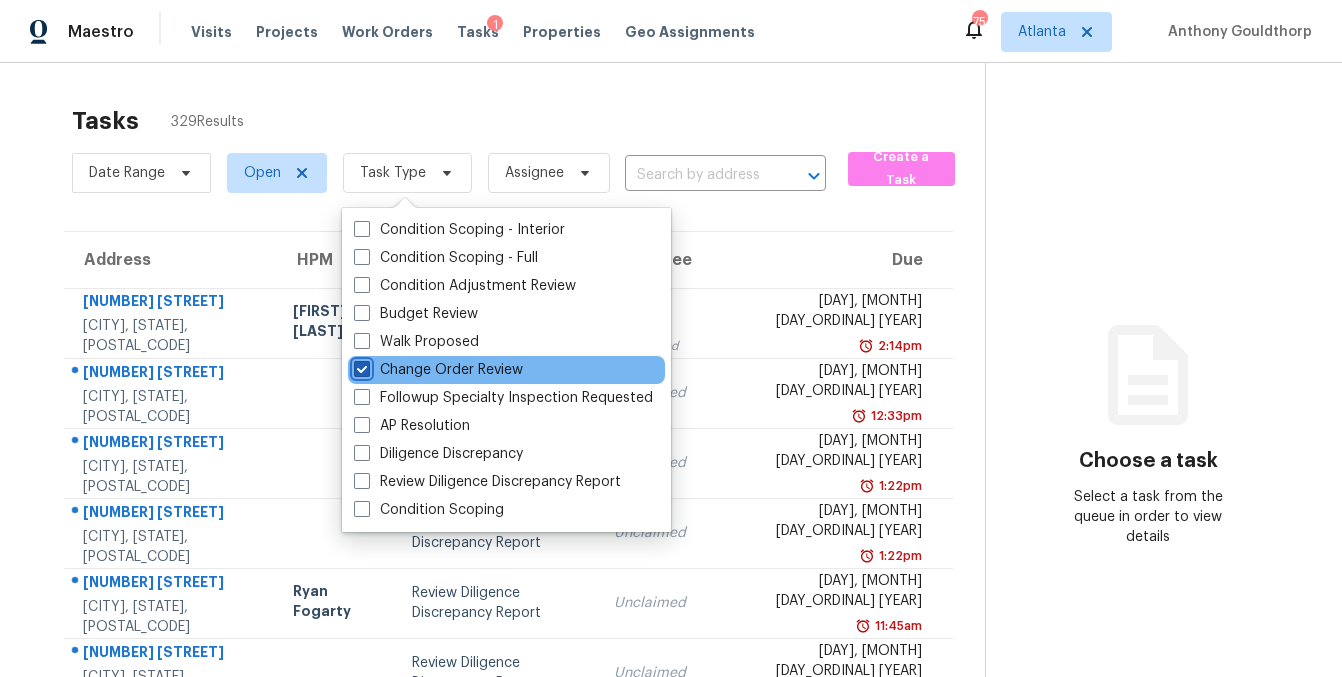 checkbox on "true" 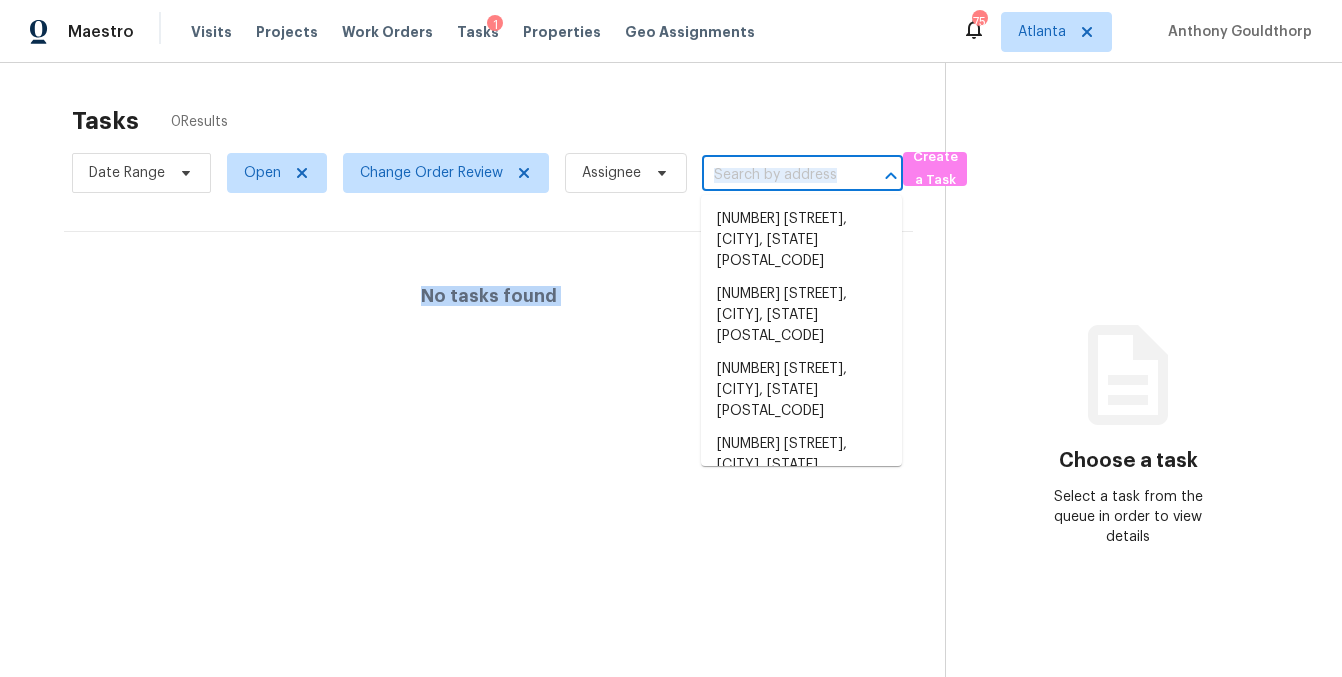 click at bounding box center (774, 175) 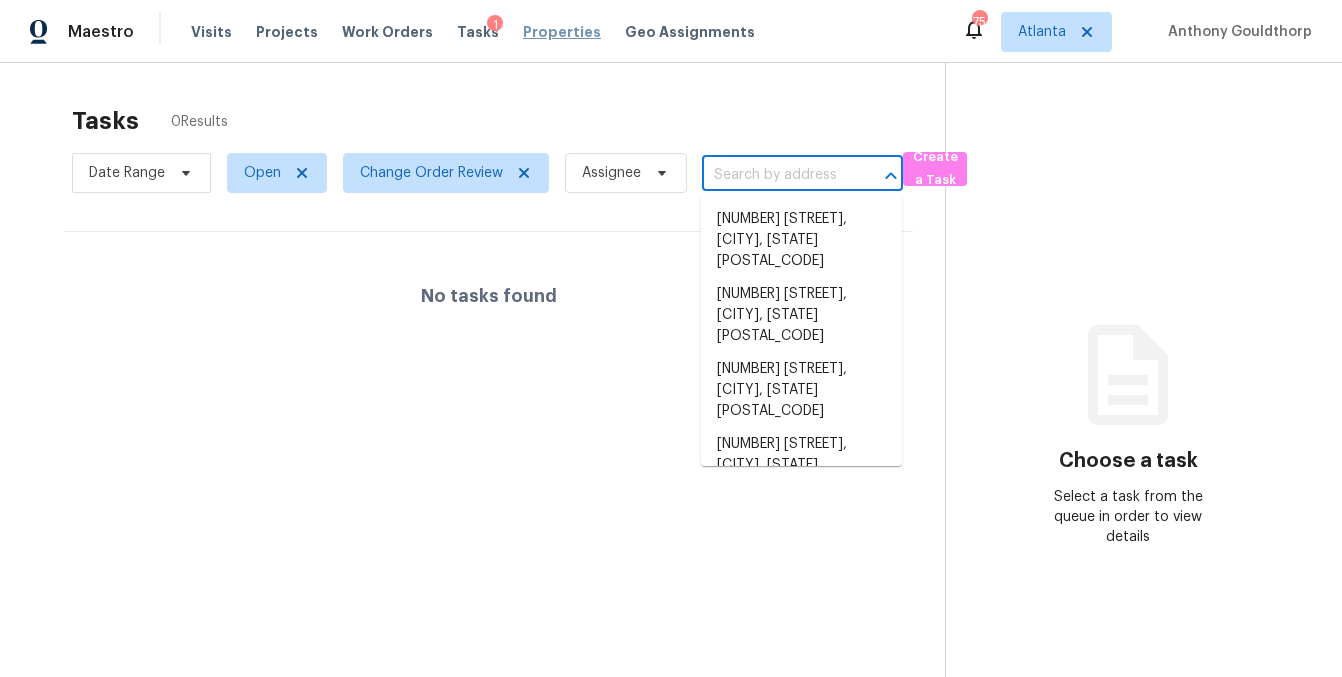click on "Properties" at bounding box center [562, 32] 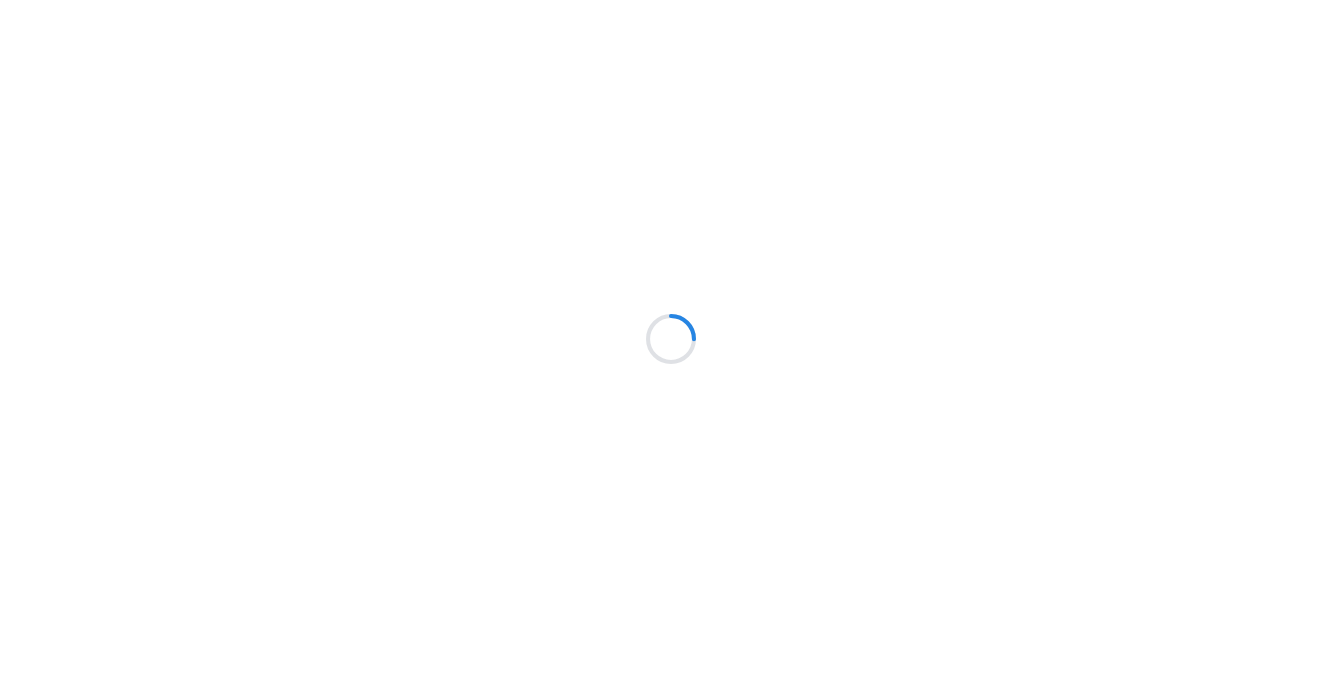 scroll, scrollTop: 0, scrollLeft: 0, axis: both 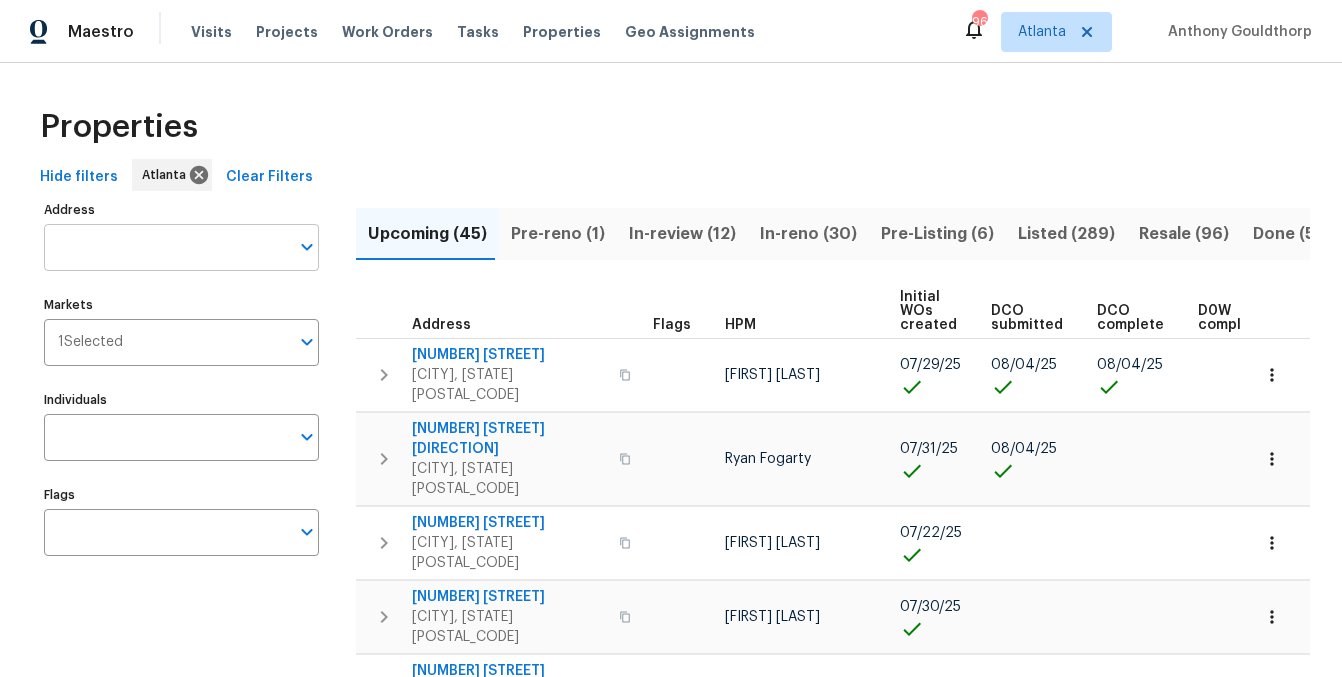 click on "Address" at bounding box center [166, 247] 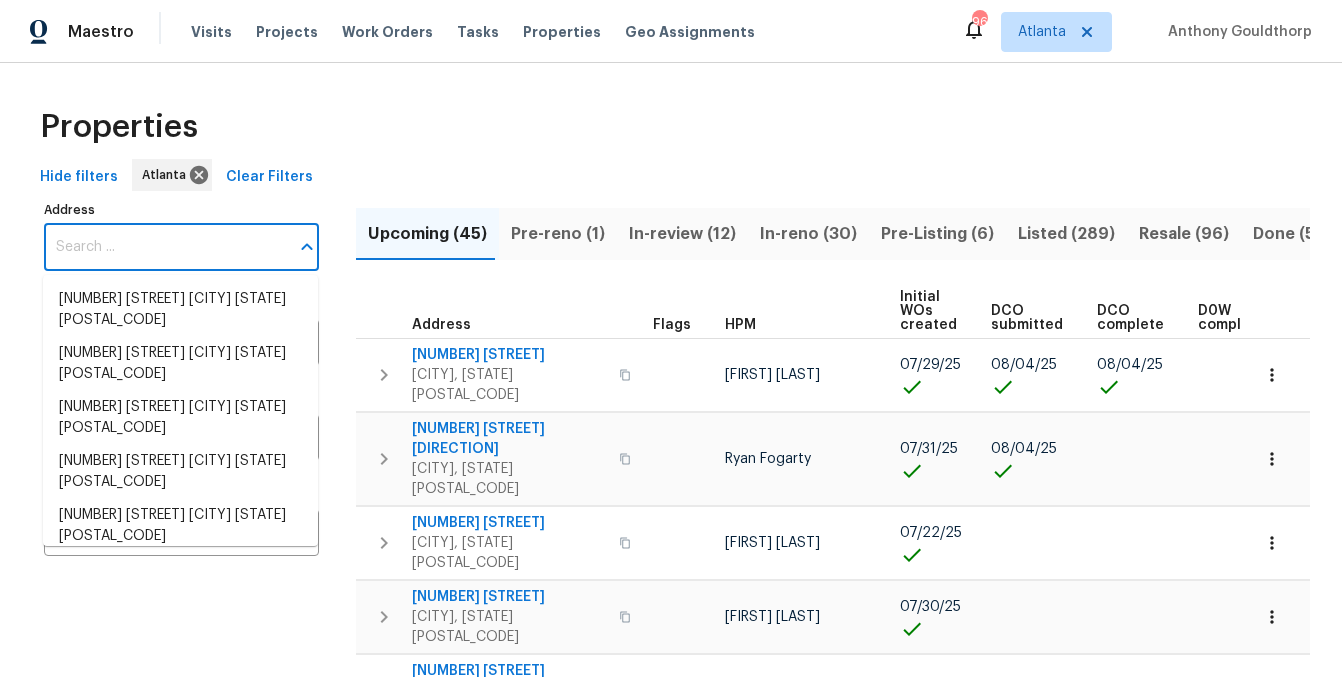 paste on "[NUMBER] [STREET]" 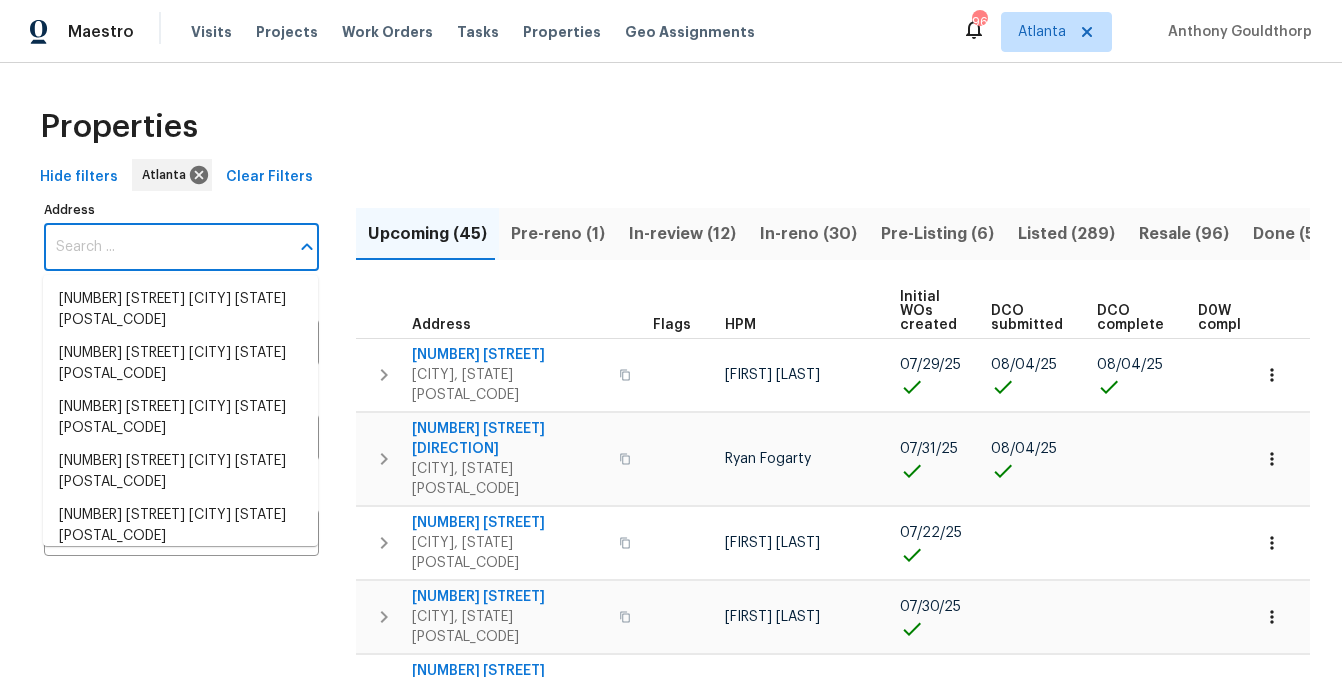 type on "[NUMBER] [STREET]" 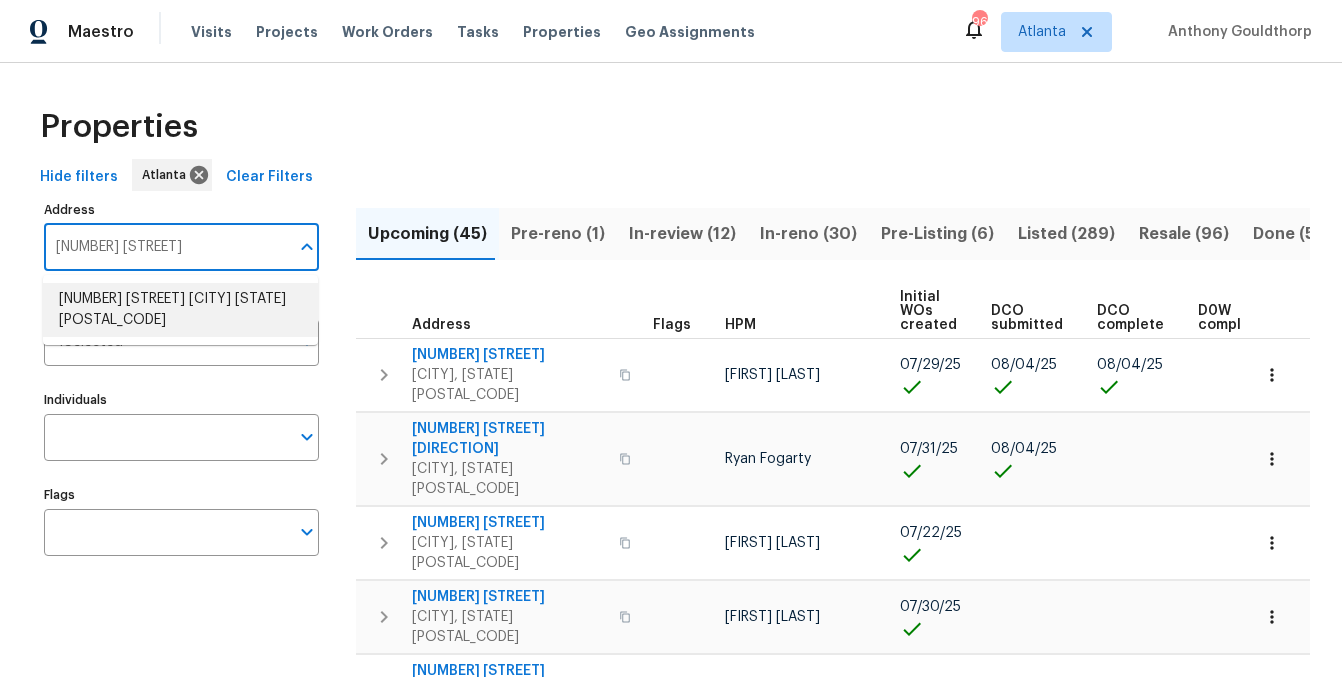click on "[NUMBER] [STREET] [CITY] [STATE] [POSTAL_CODE]" at bounding box center [180, 310] 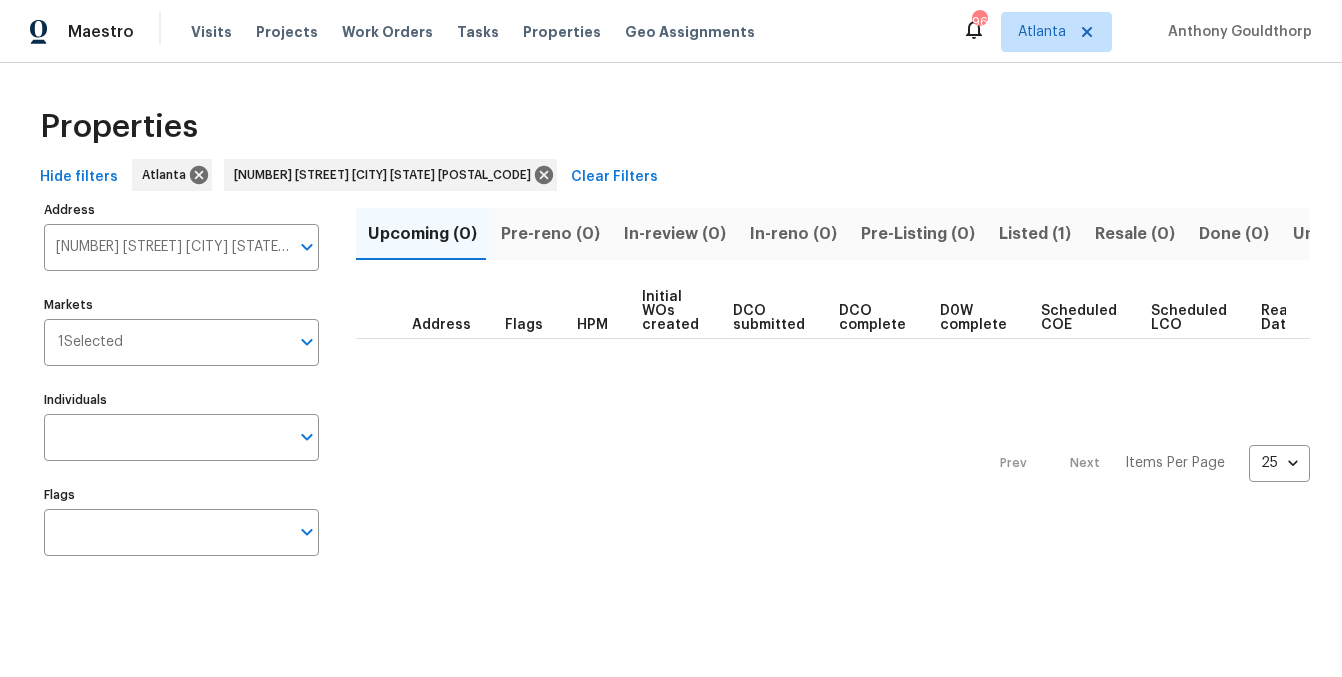 click on "Listed (1)" at bounding box center (1035, 234) 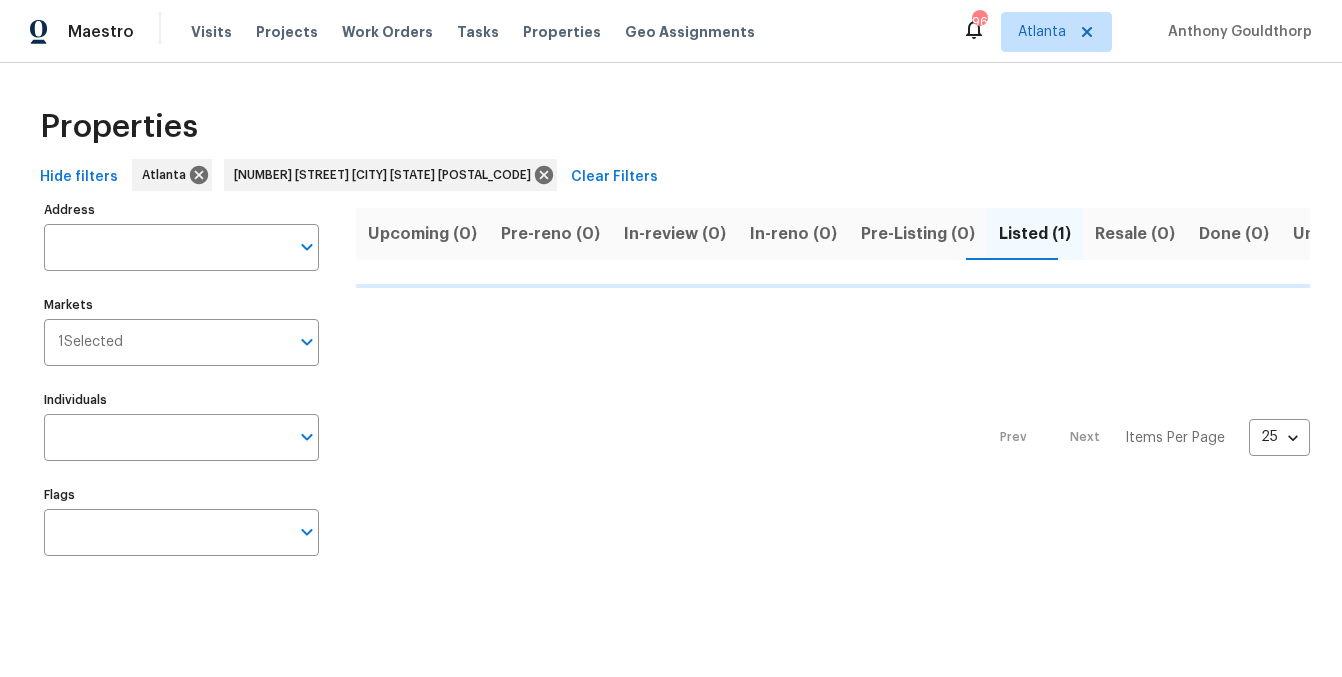 type on "[NUMBER] [STREET] [CITY] [STATE] [POSTAL_CODE]" 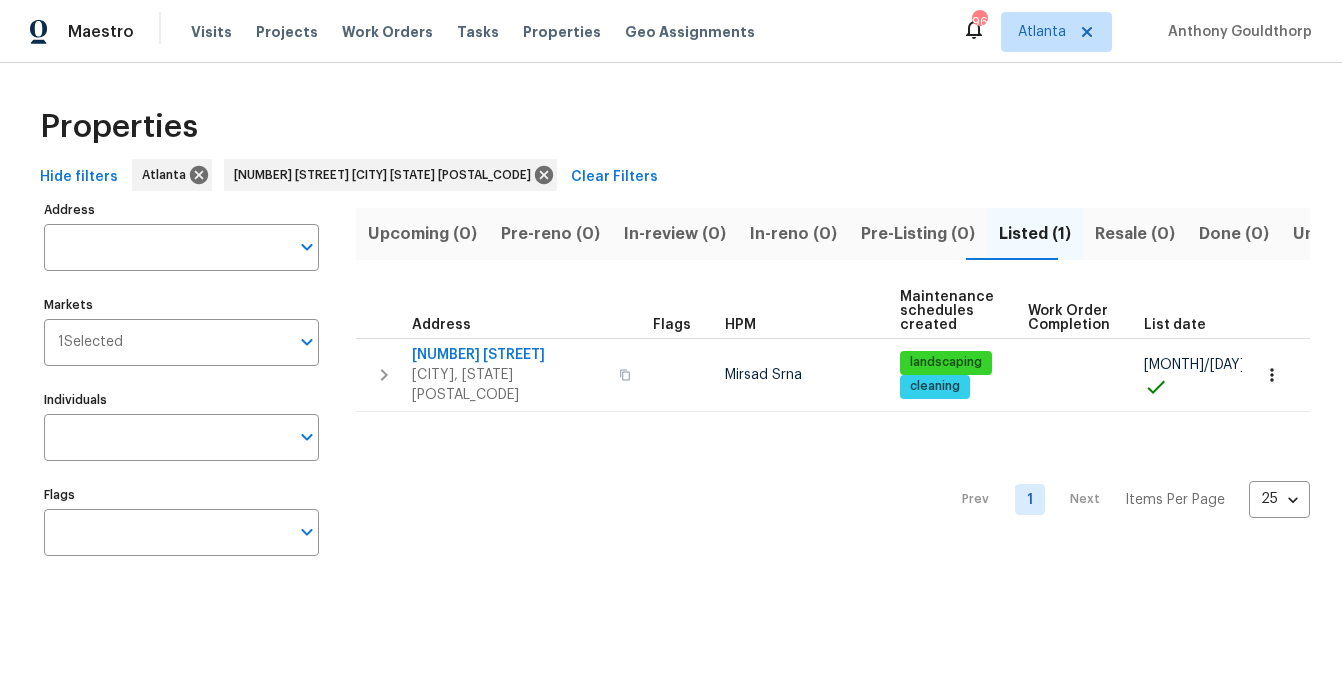 type on "[NUMBER] [STREET] [CITY] [STATE] [POSTAL_CODE]" 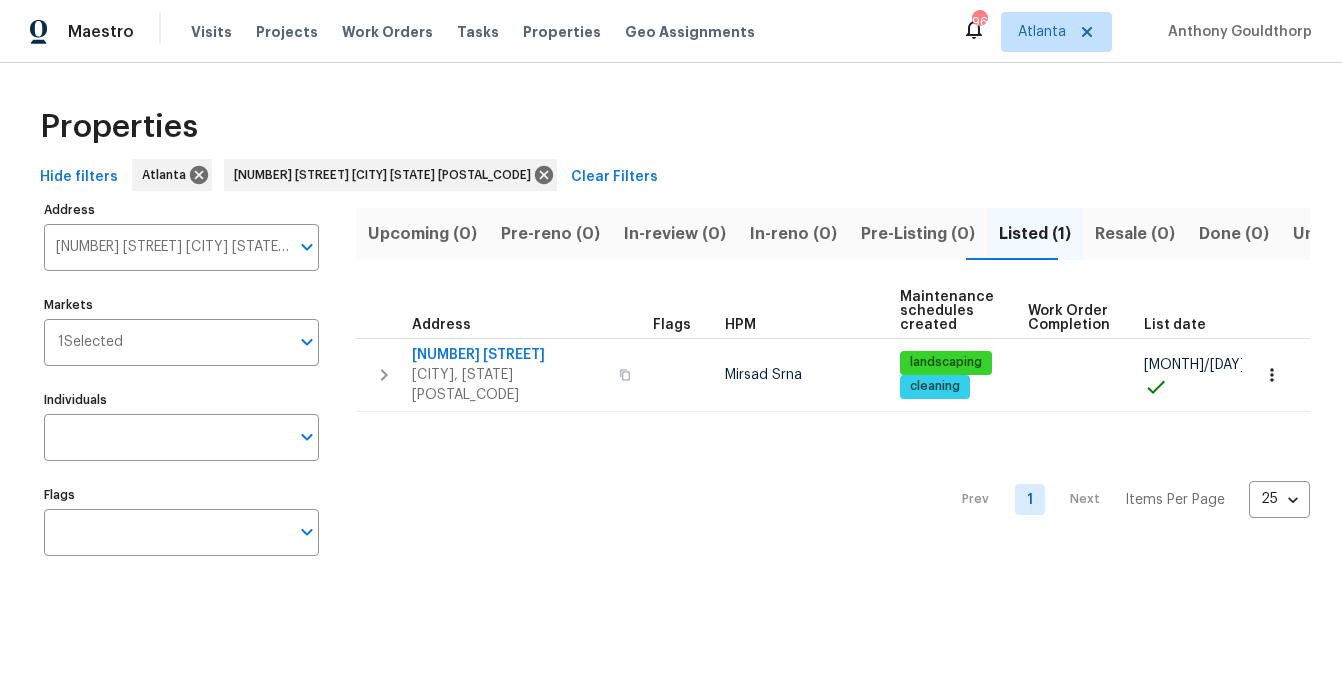 type 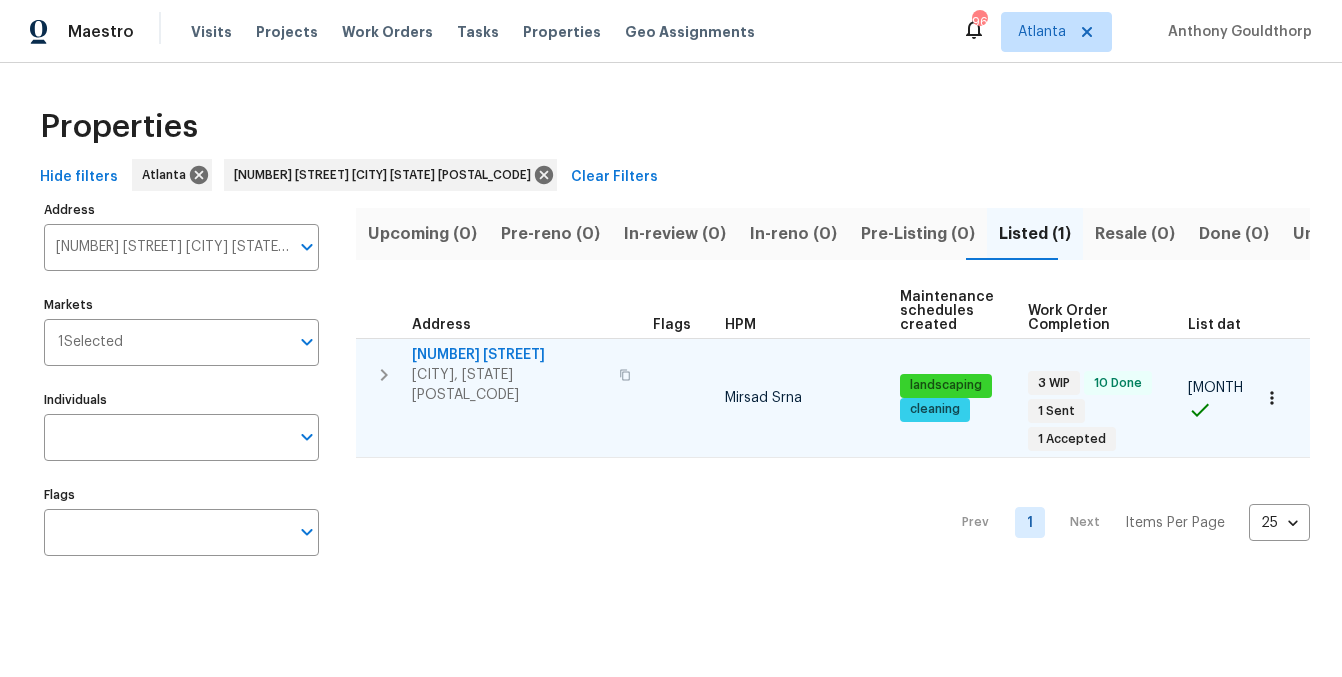 click on "[NUMBER] [STREET]" at bounding box center [509, 355] 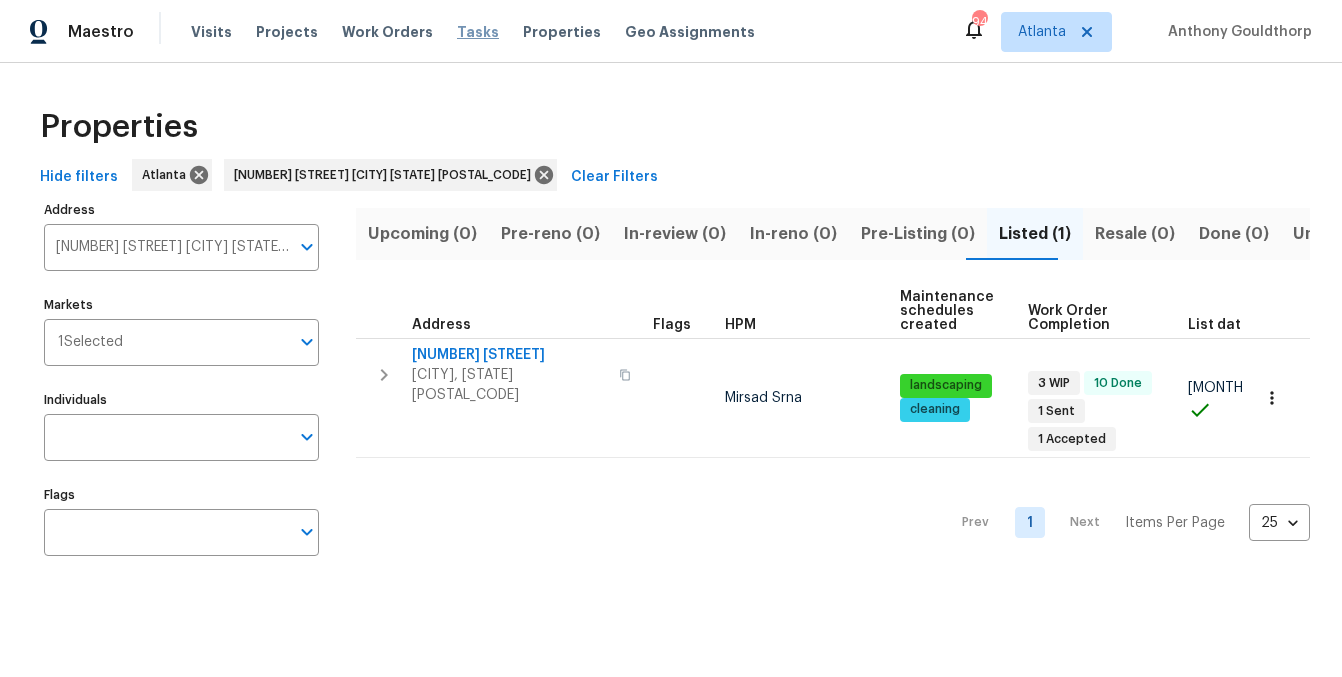 click on "Tasks" at bounding box center [478, 32] 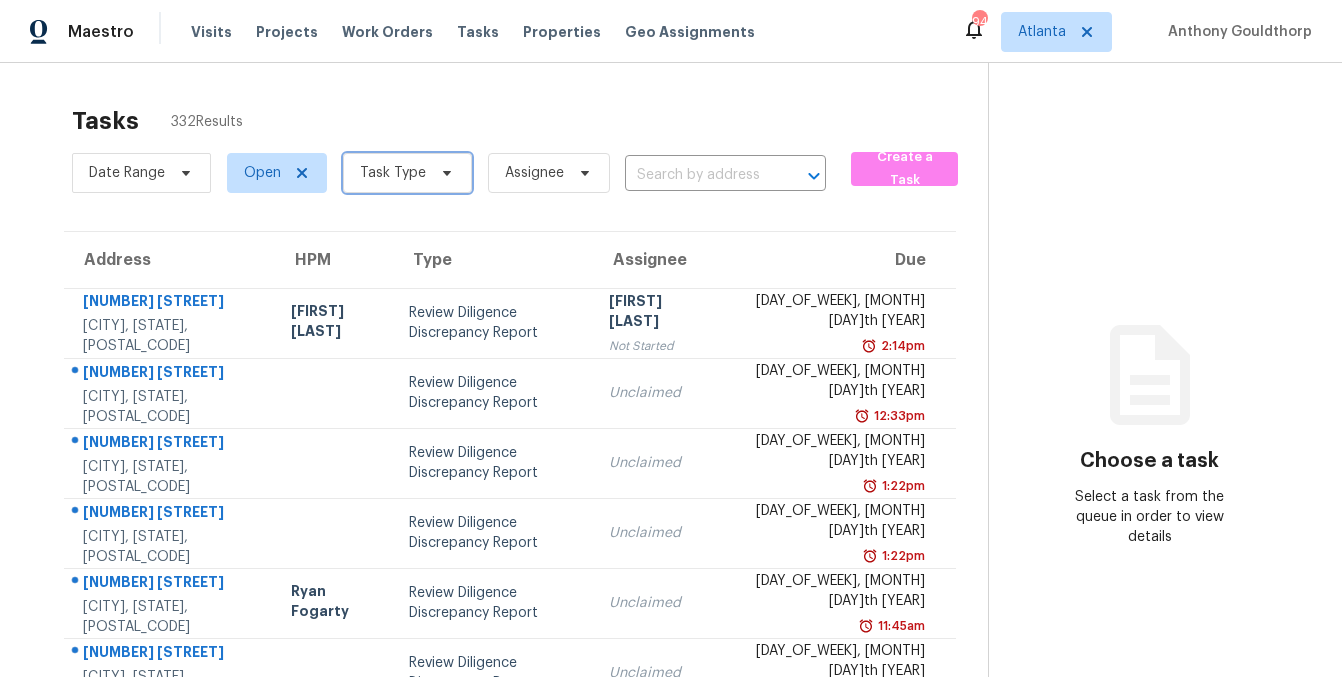 click 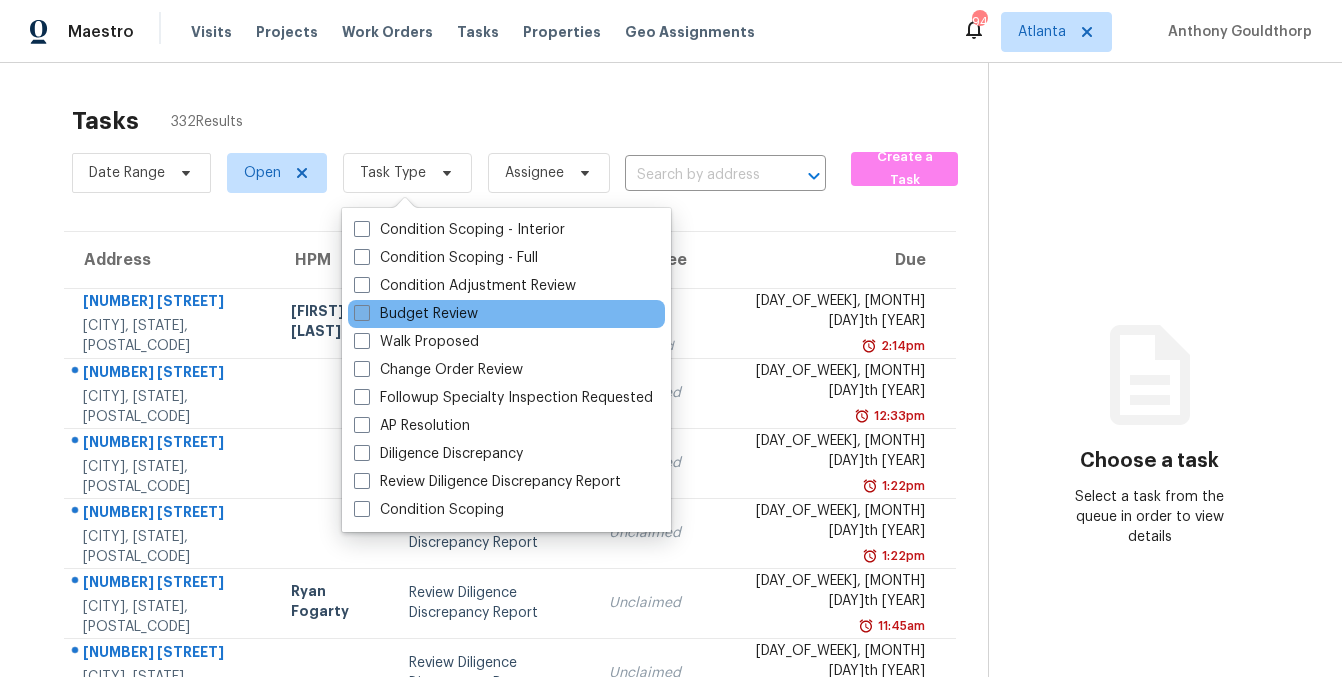 click at bounding box center [362, 313] 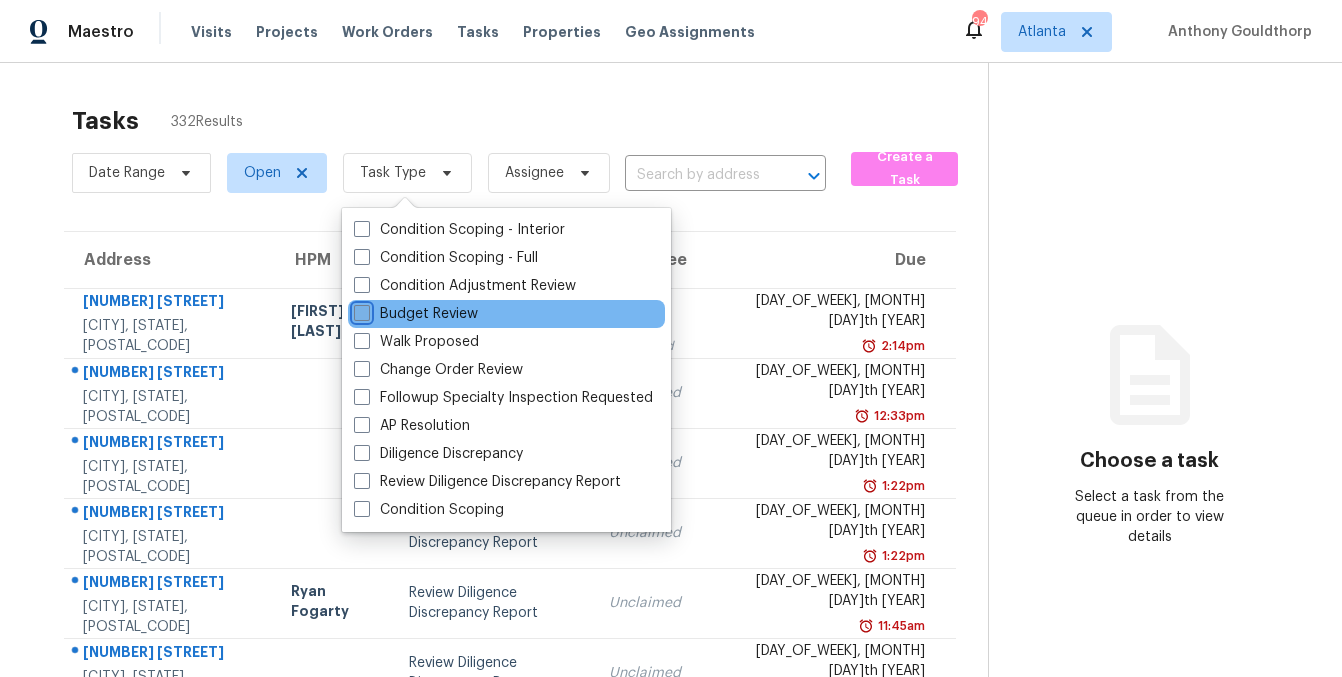 click on "Budget Review" at bounding box center (360, 310) 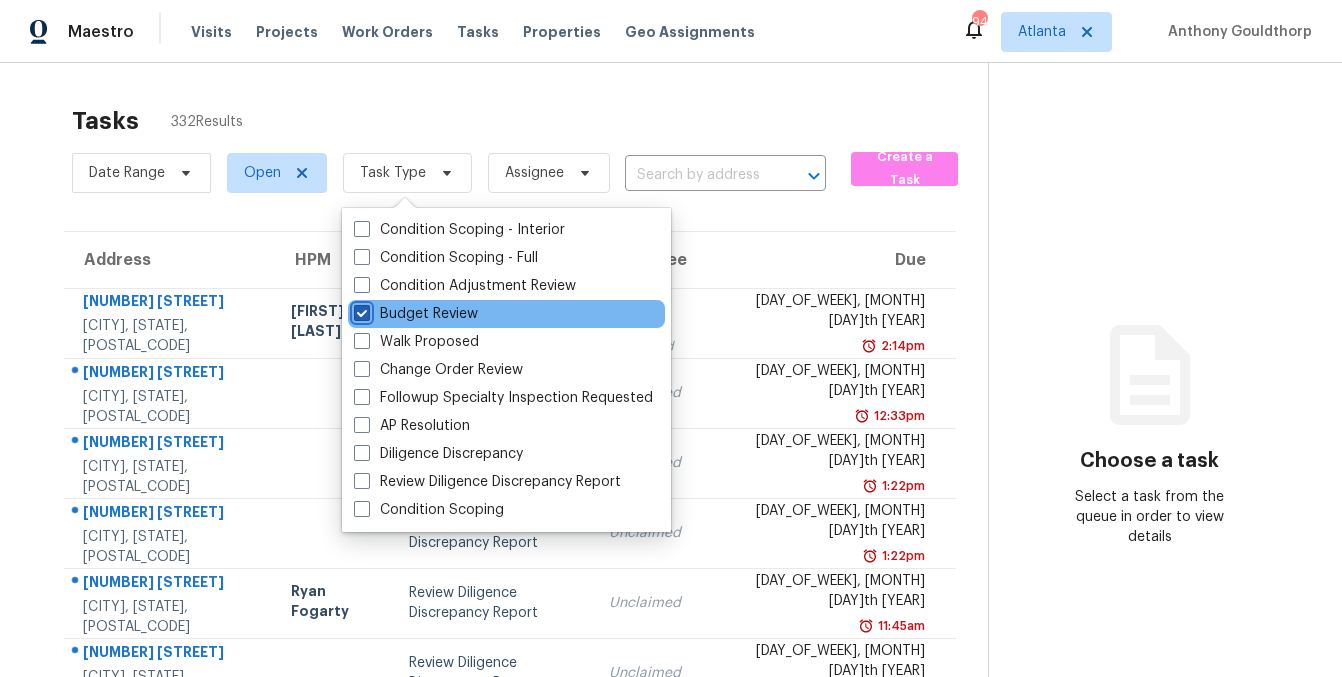 checkbox on "true" 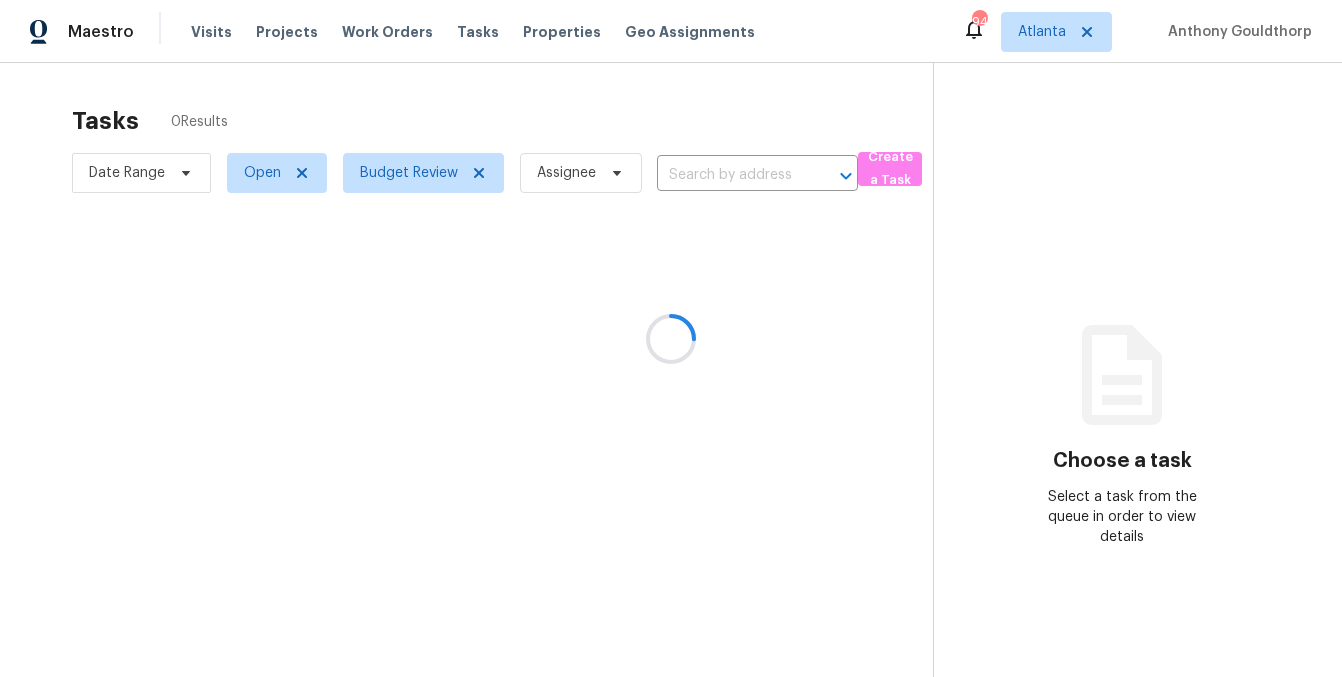 click at bounding box center (671, 338) 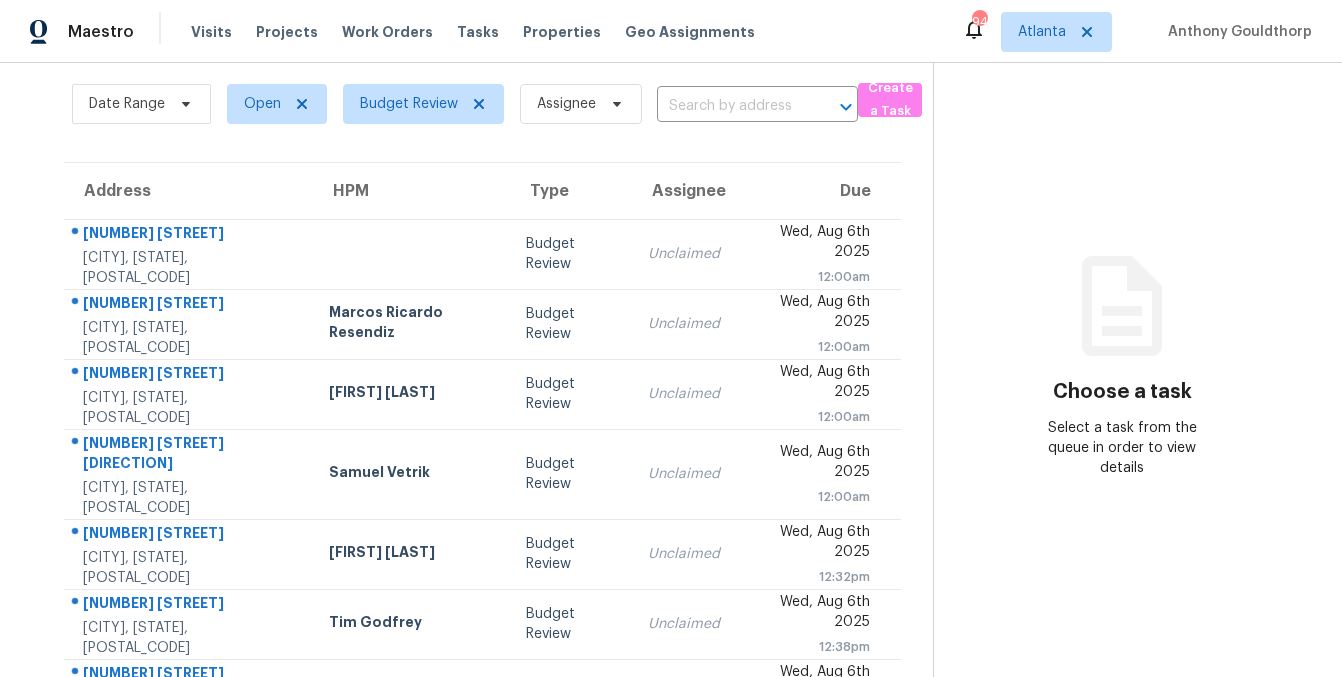 scroll, scrollTop: 67, scrollLeft: 0, axis: vertical 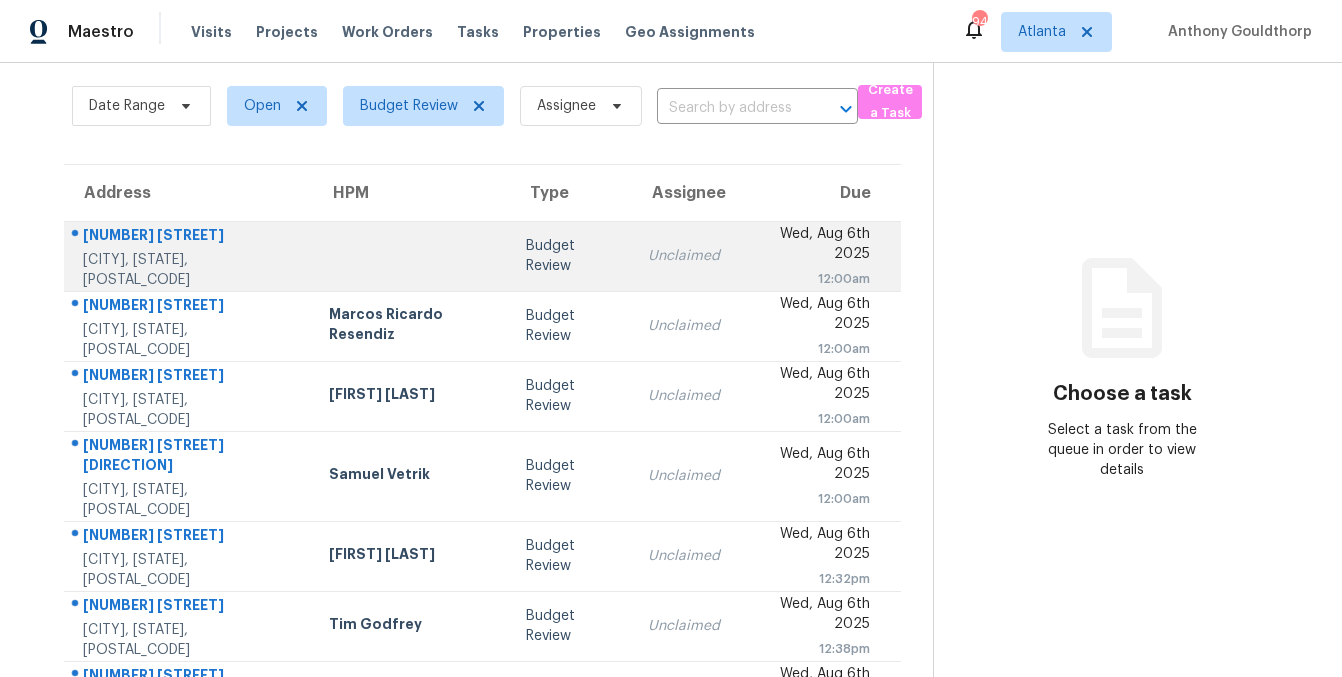 click at bounding box center [411, 256] 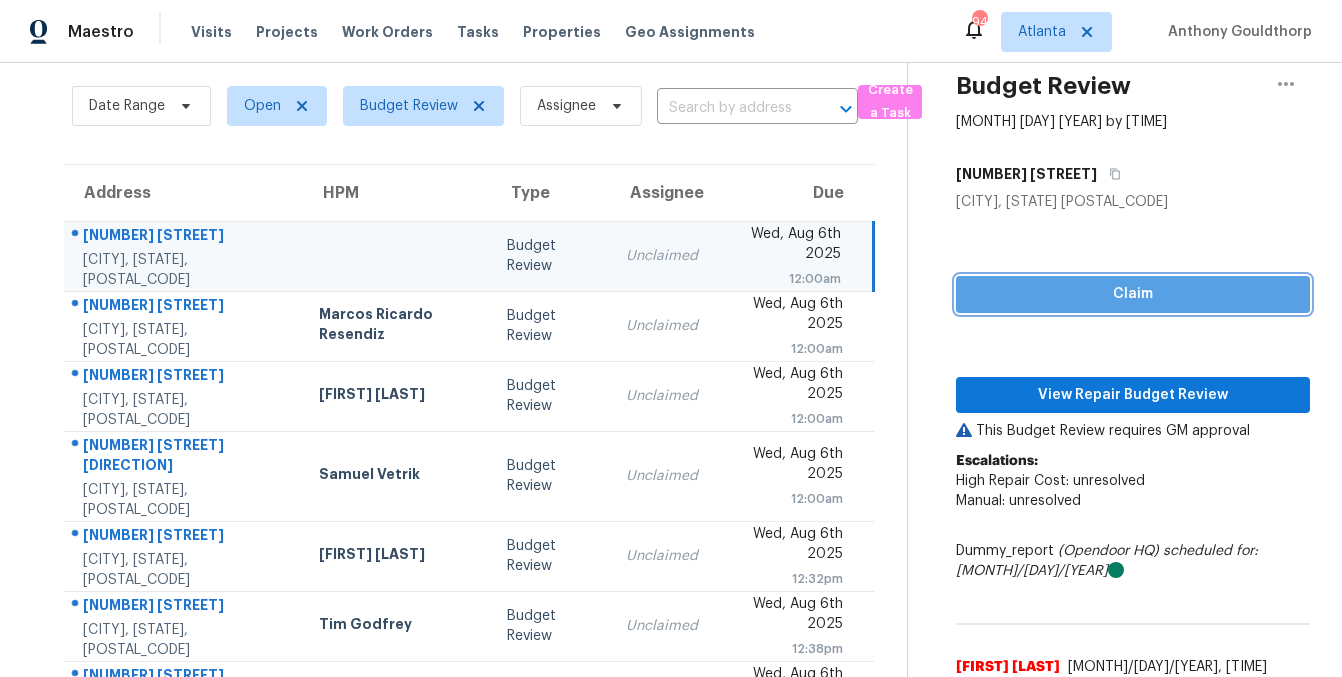 click on "Claim" at bounding box center [1133, 294] 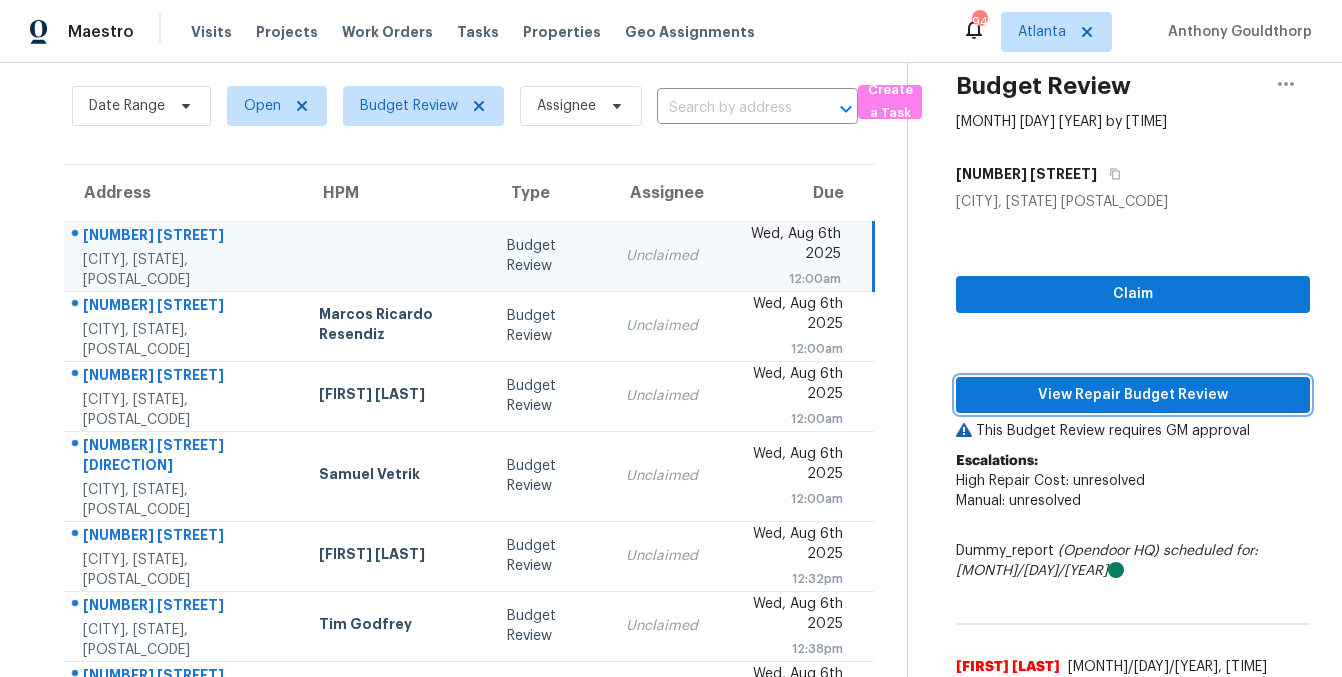 click on "View Repair Budget Review" at bounding box center (1133, 395) 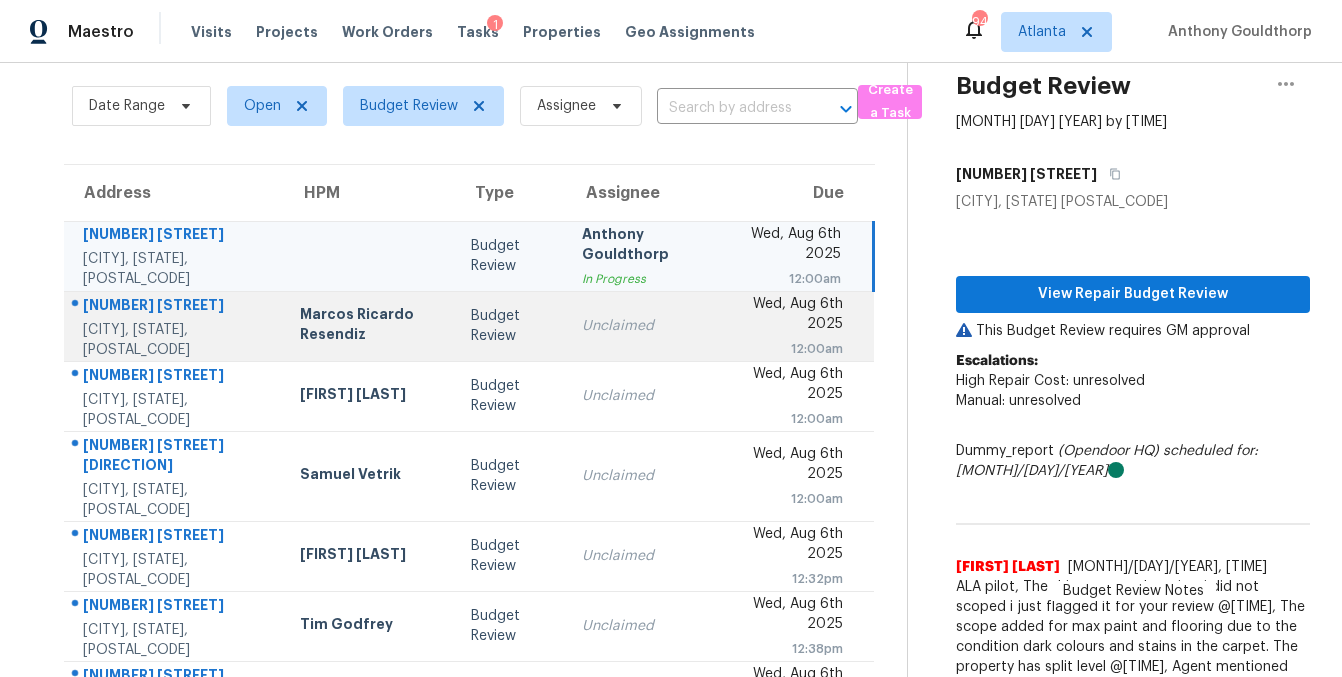 click on "Marcos Ricardo Resendiz" at bounding box center [369, 326] 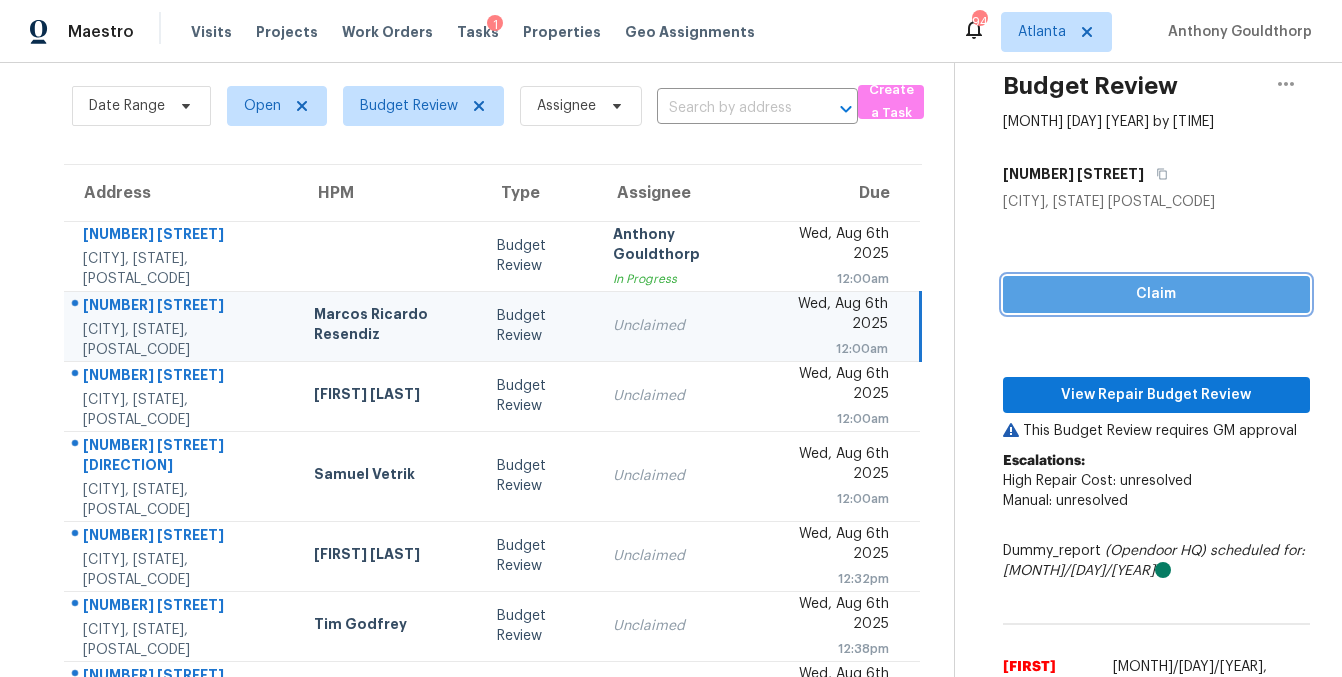 click on "Claim" at bounding box center [1156, 294] 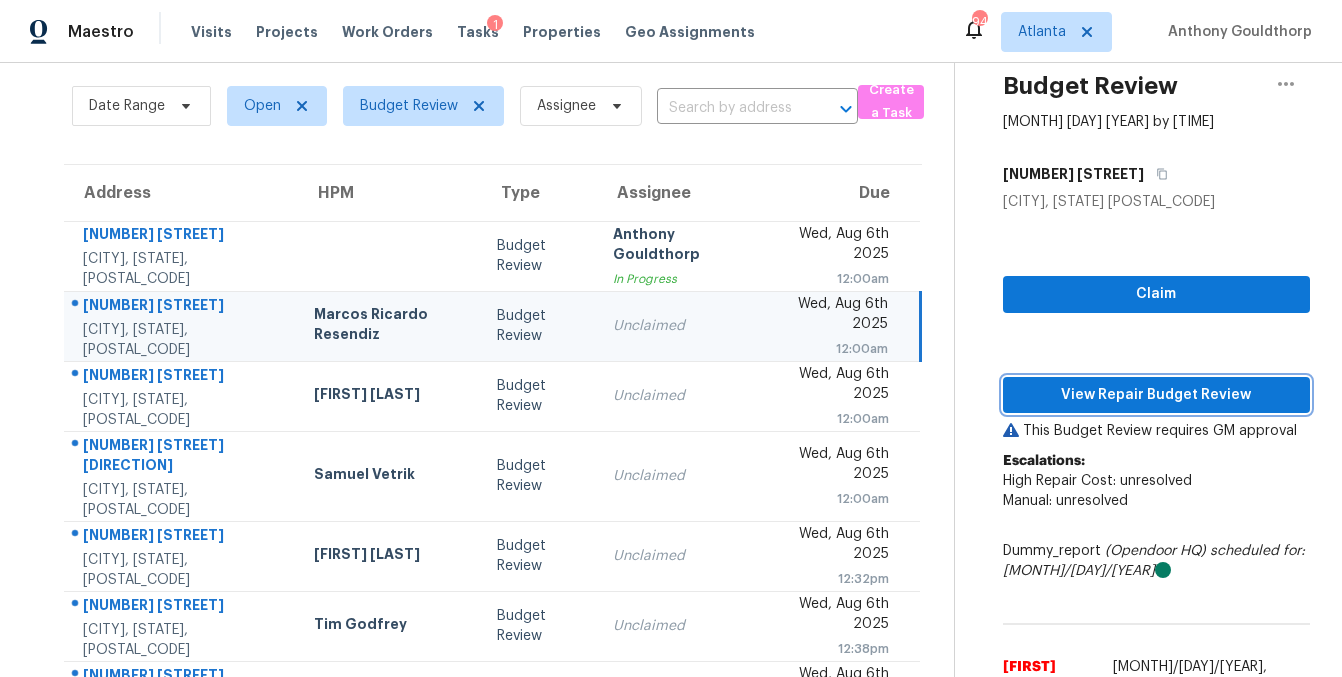 click on "View Repair Budget Review" at bounding box center (1156, 395) 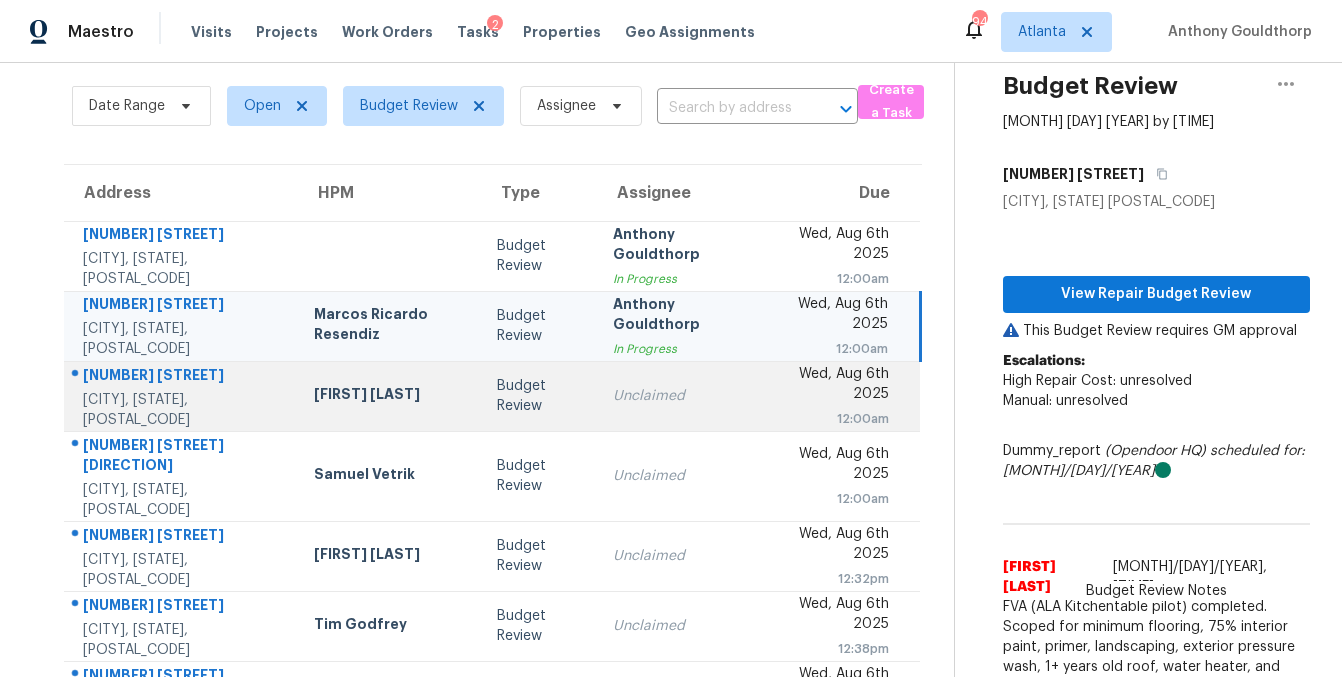 click on "Budget Review" at bounding box center [539, 396] 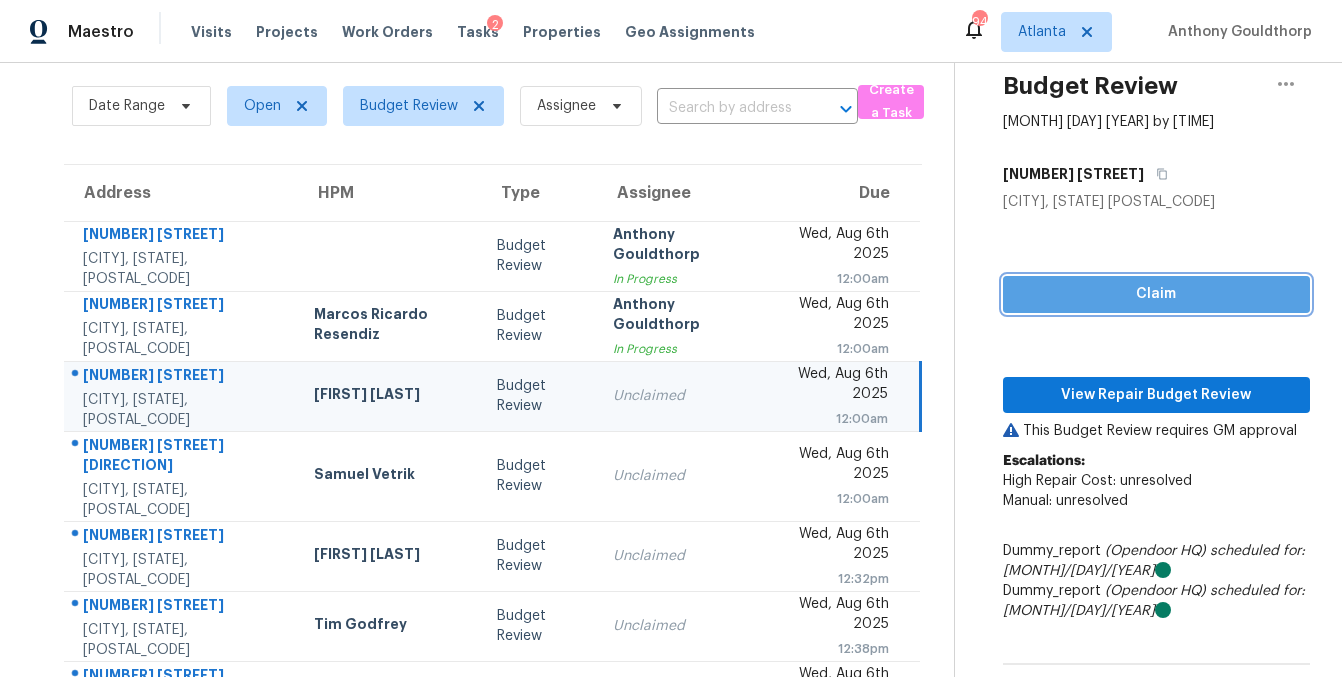 drag, startPoint x: 1110, startPoint y: 293, endPoint x: 1095, endPoint y: 323, distance: 33.54102 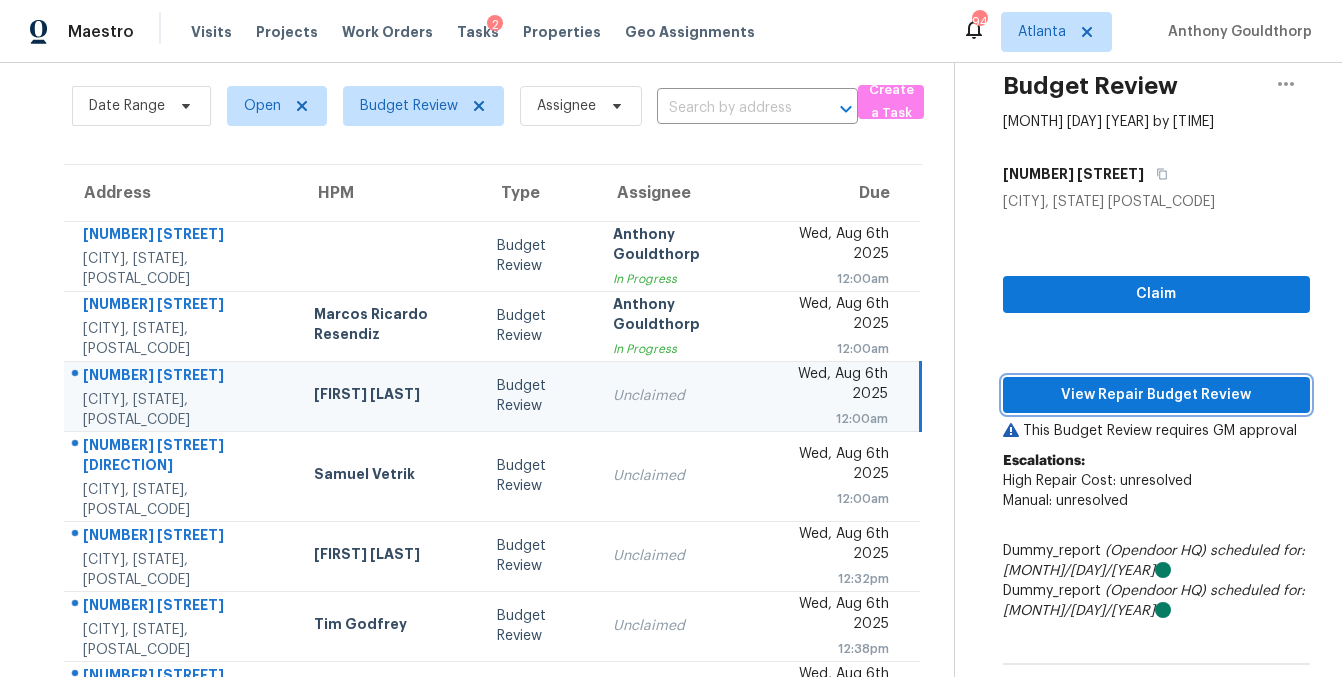 click on "View Repair Budget Review" at bounding box center [1156, 395] 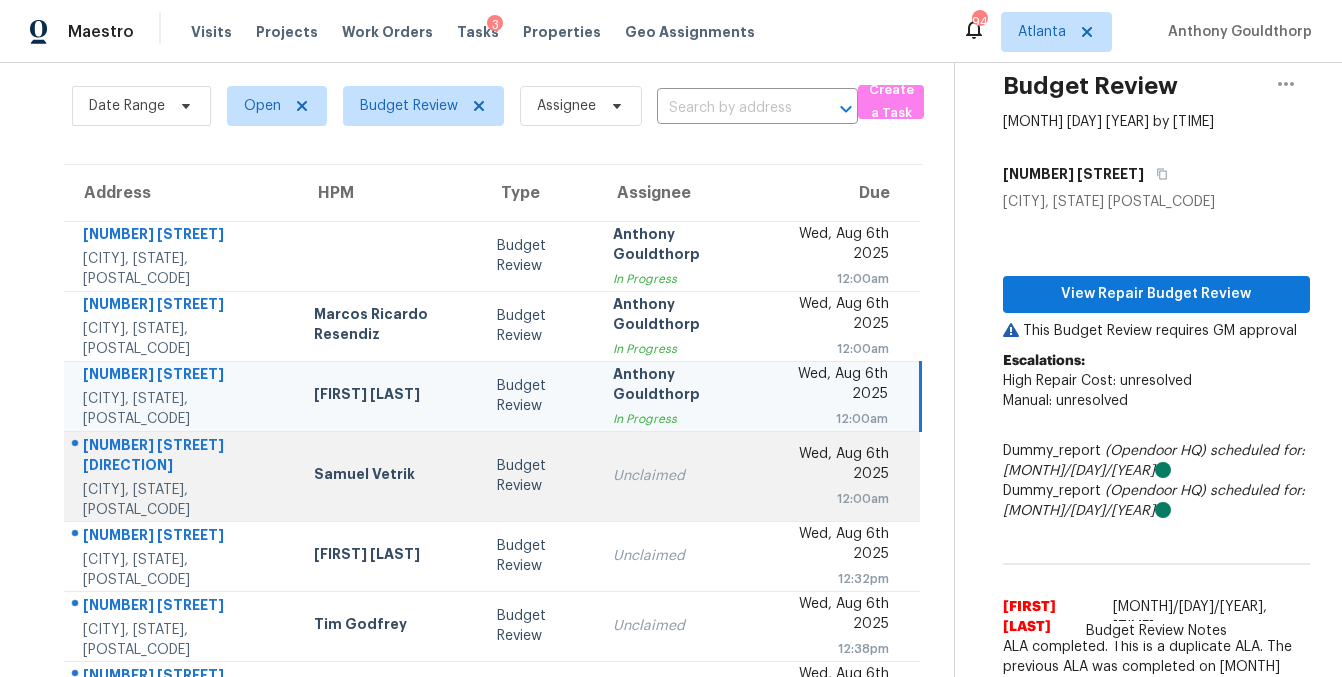 click on "Unclaimed" at bounding box center (680, 476) 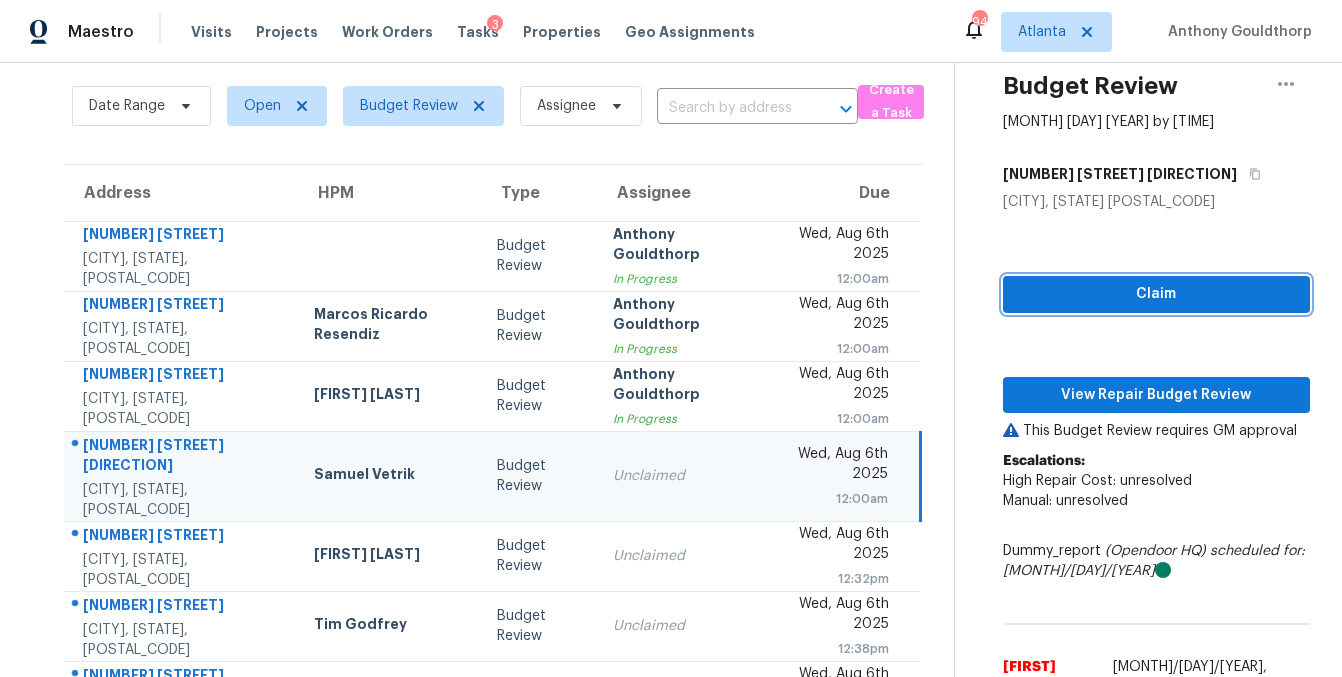 click on "Claim" at bounding box center [1156, 294] 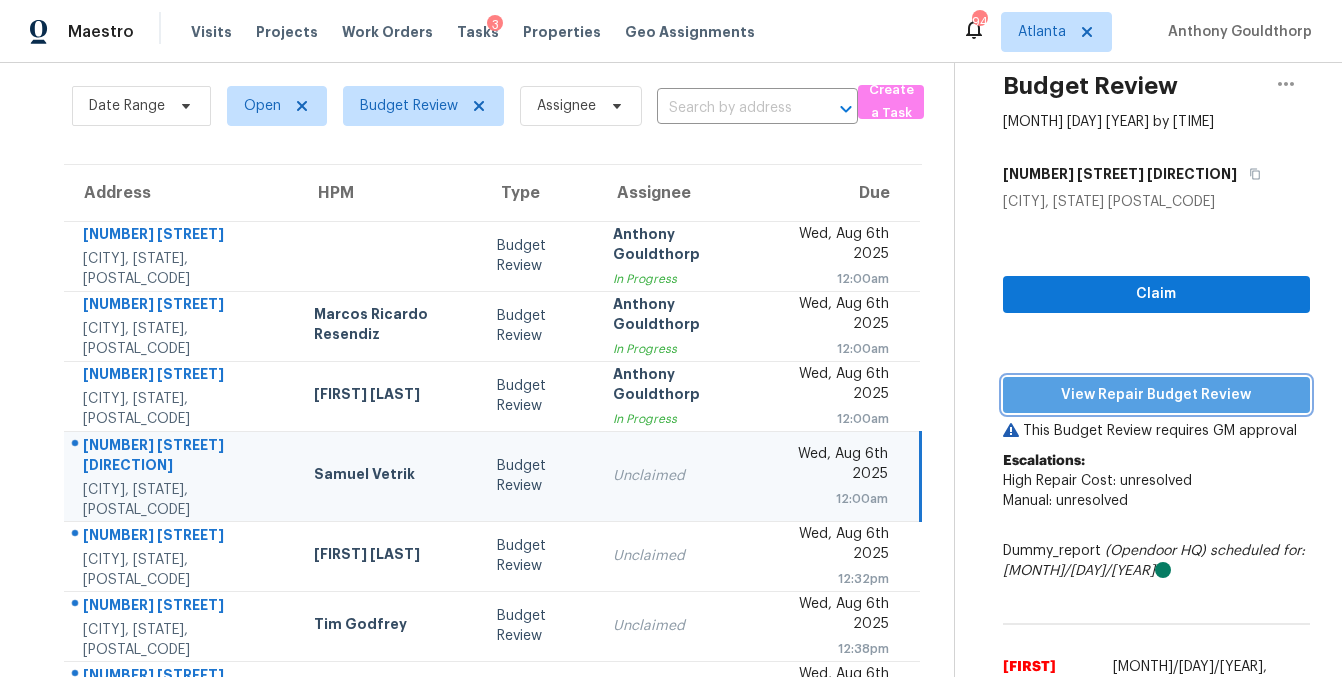 click on "View Repair Budget Review" at bounding box center (1156, 395) 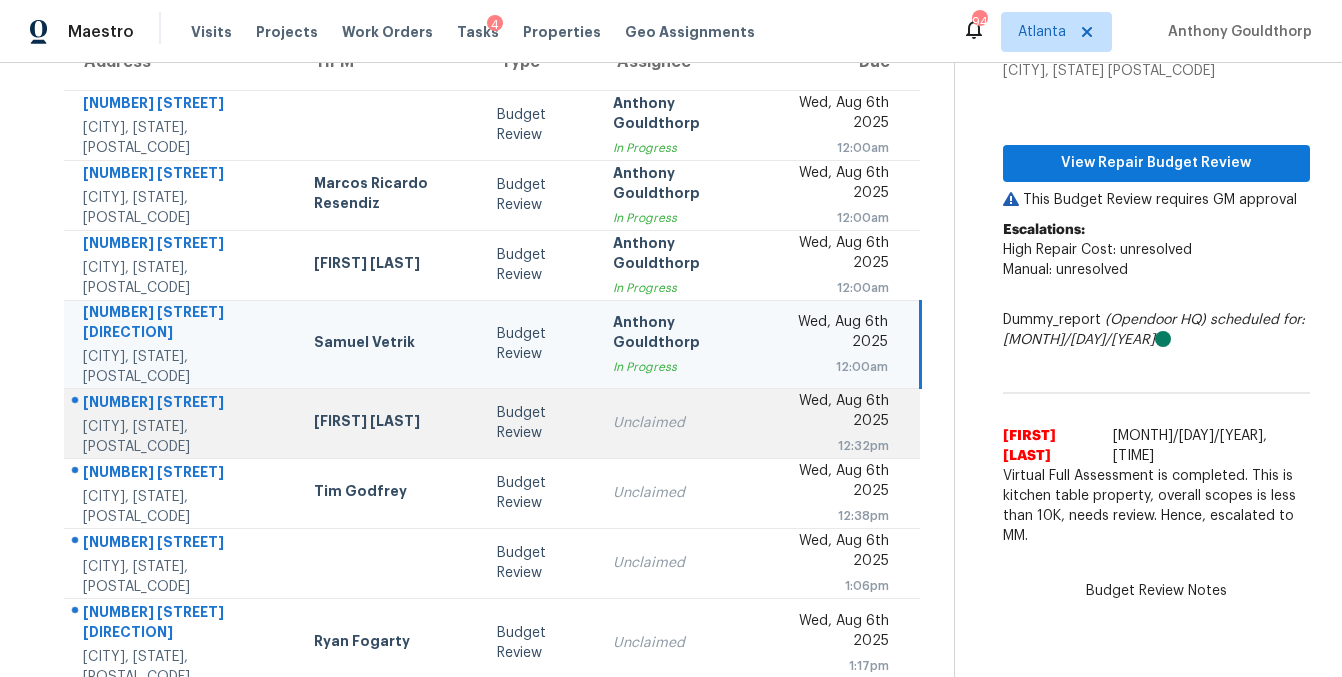 scroll, scrollTop: 238, scrollLeft: 0, axis: vertical 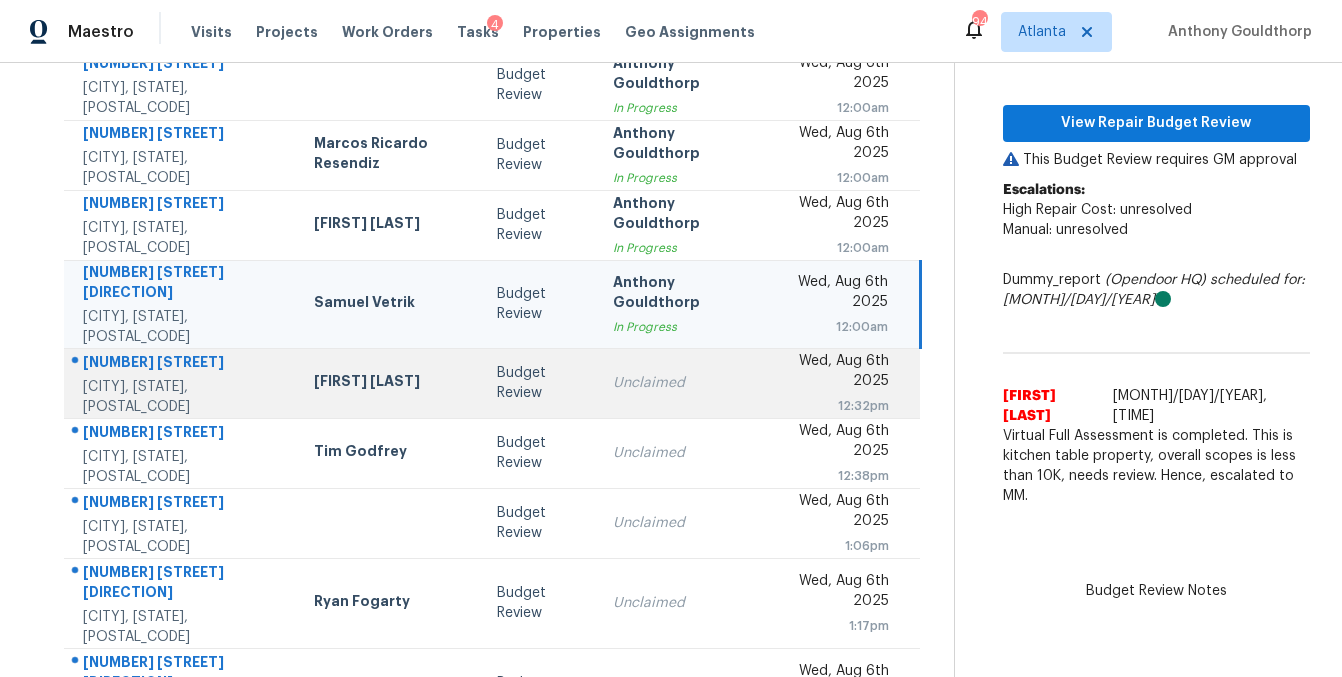click on "Unclaimed" at bounding box center (680, 383) 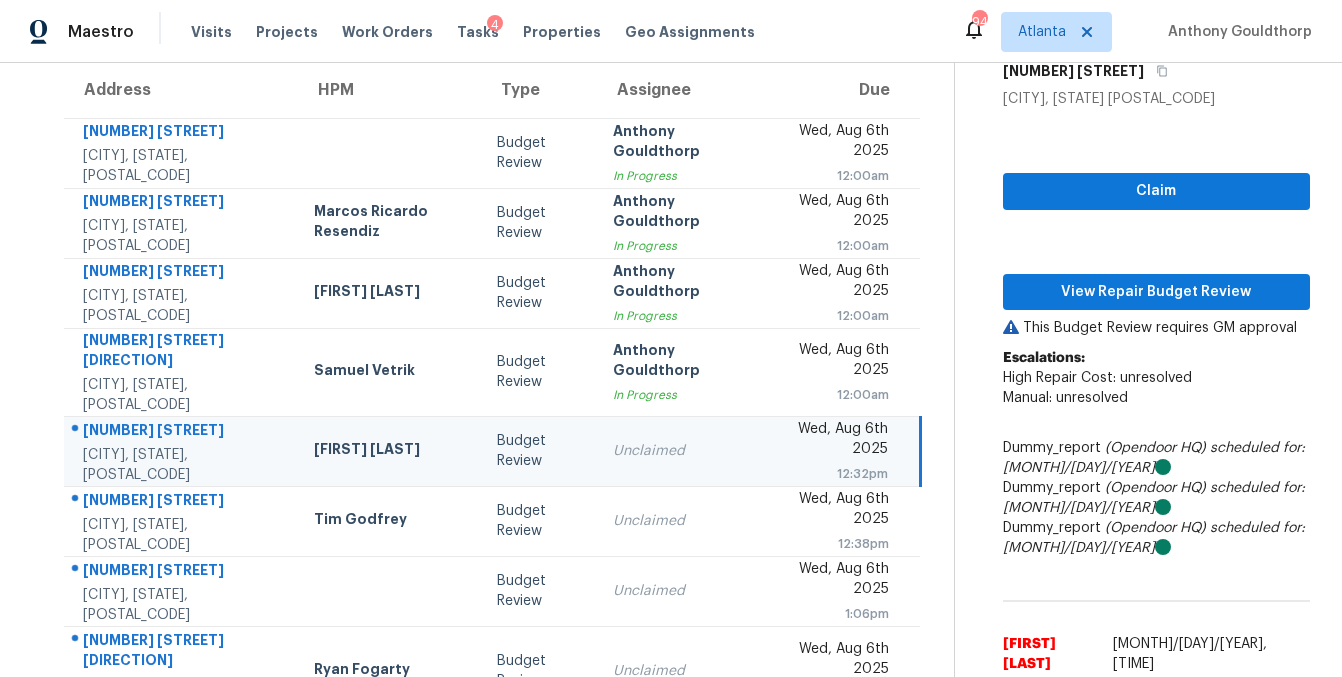 scroll, scrollTop: 167, scrollLeft: 0, axis: vertical 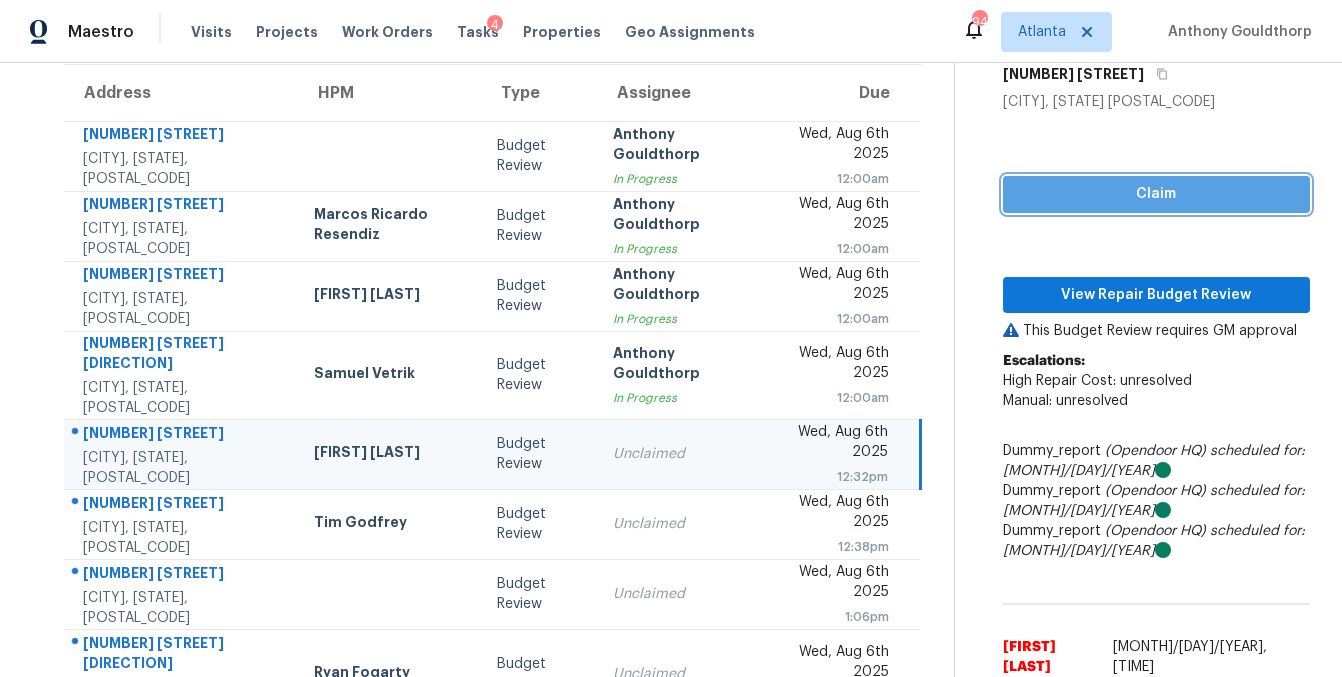 click on "Claim" at bounding box center [1156, 194] 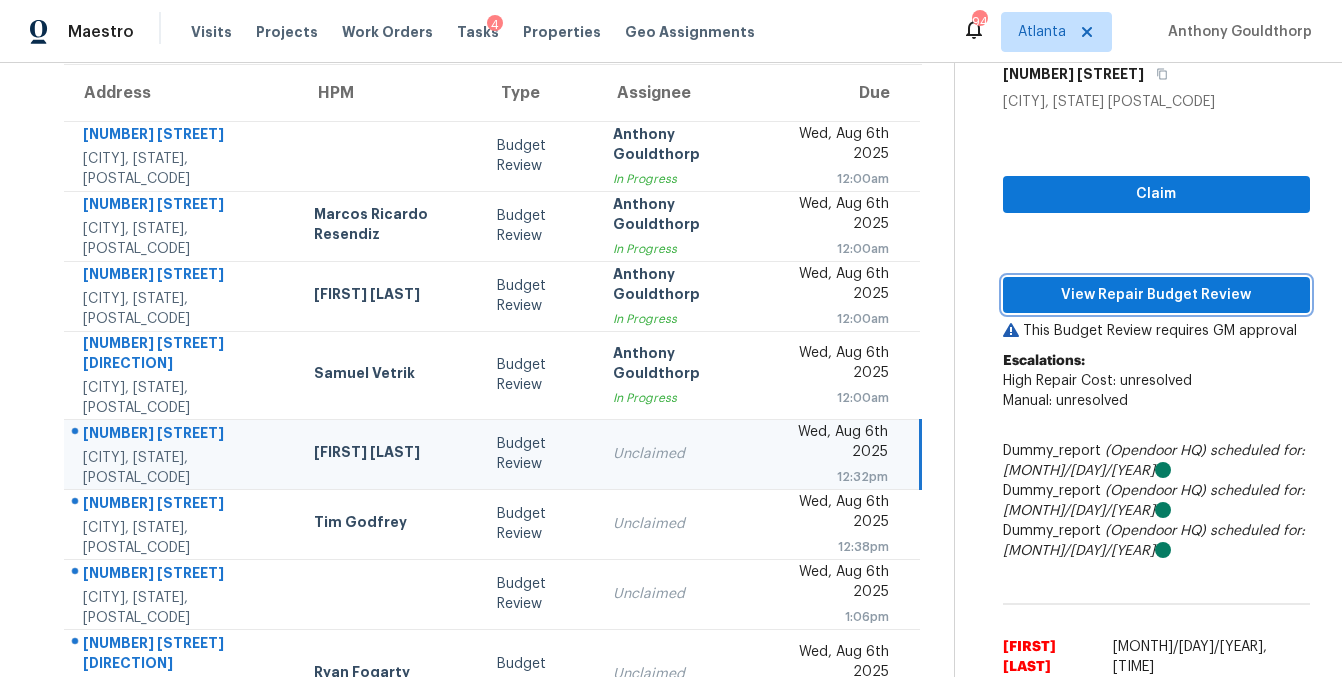 click on "View Repair Budget Review" at bounding box center [1156, 295] 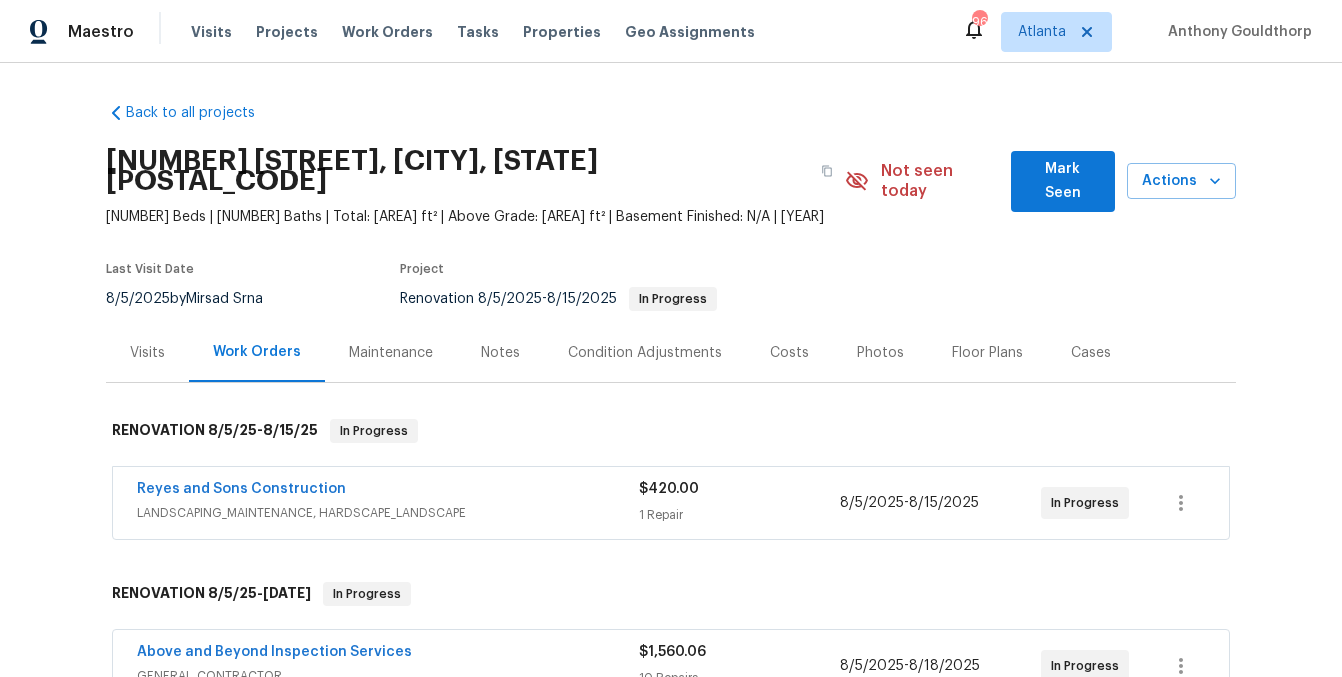 scroll, scrollTop: 0, scrollLeft: 0, axis: both 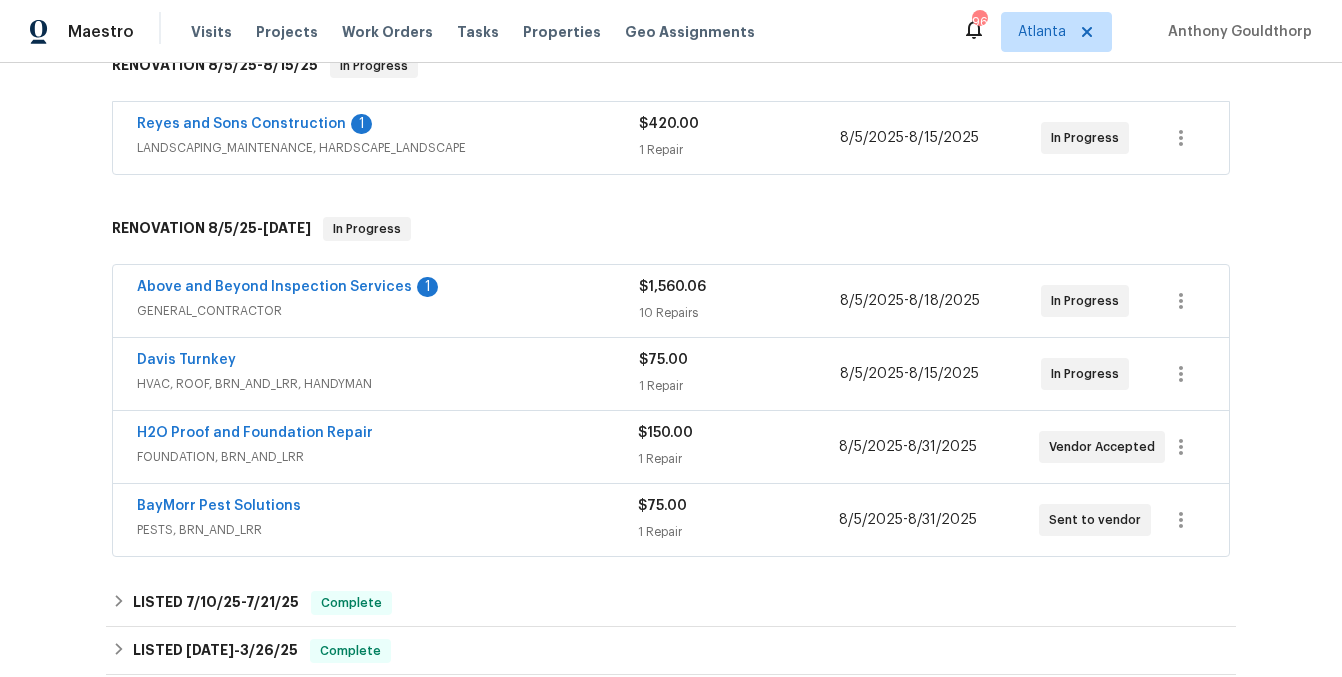click on "BayMorr Pest Solutions" at bounding box center (387, 508) 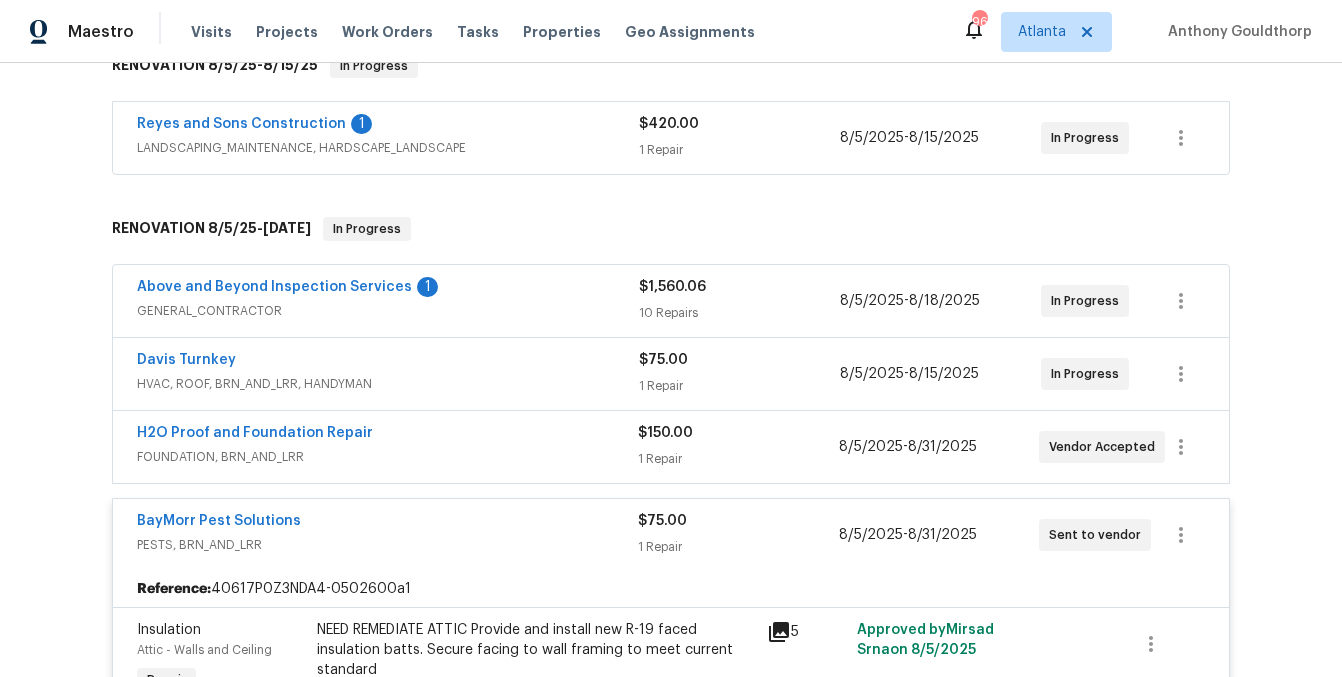 click on "H2O Proof and Foundation Repair" at bounding box center [387, 435] 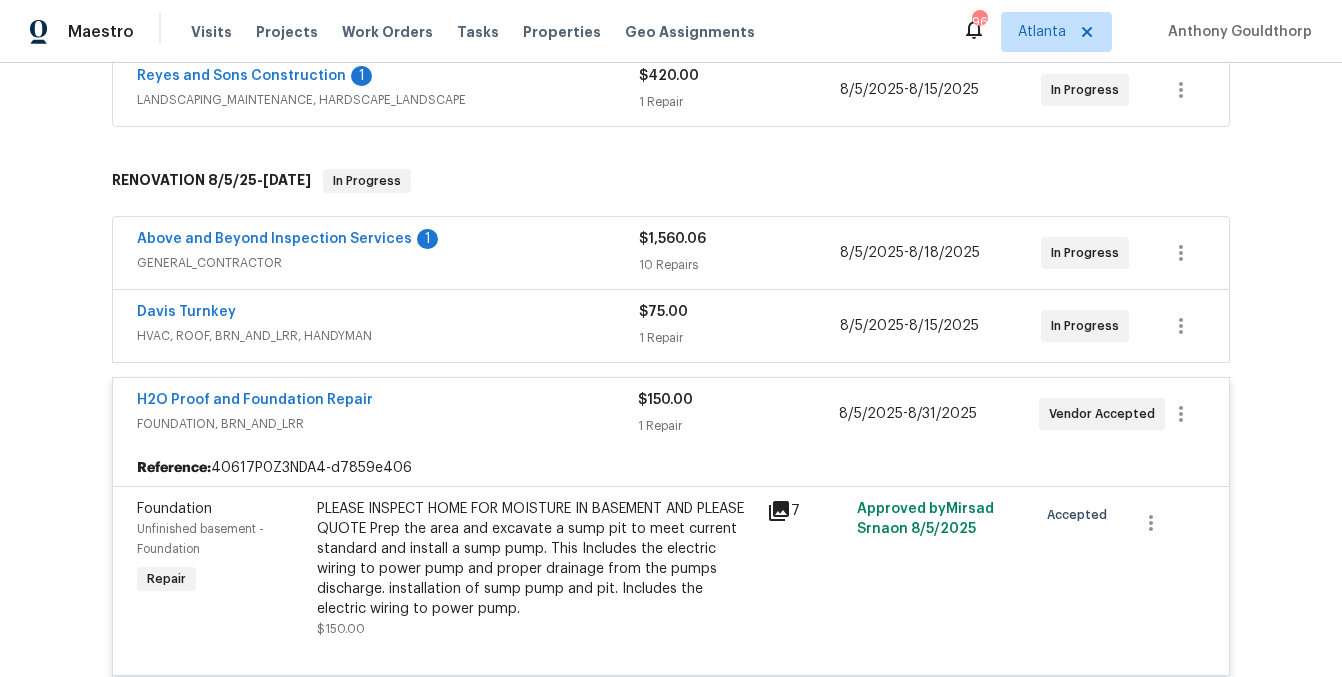 scroll, scrollTop: 412, scrollLeft: 0, axis: vertical 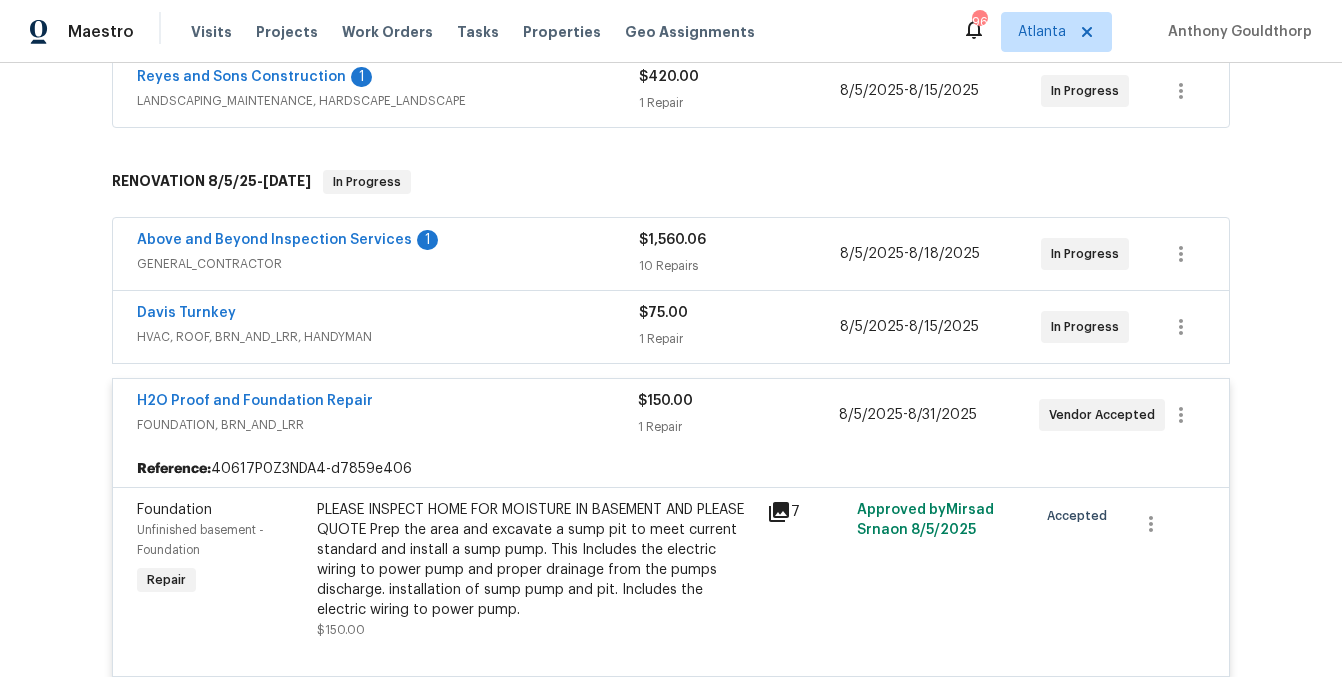 click on "Davis Turnkey" at bounding box center (388, 315) 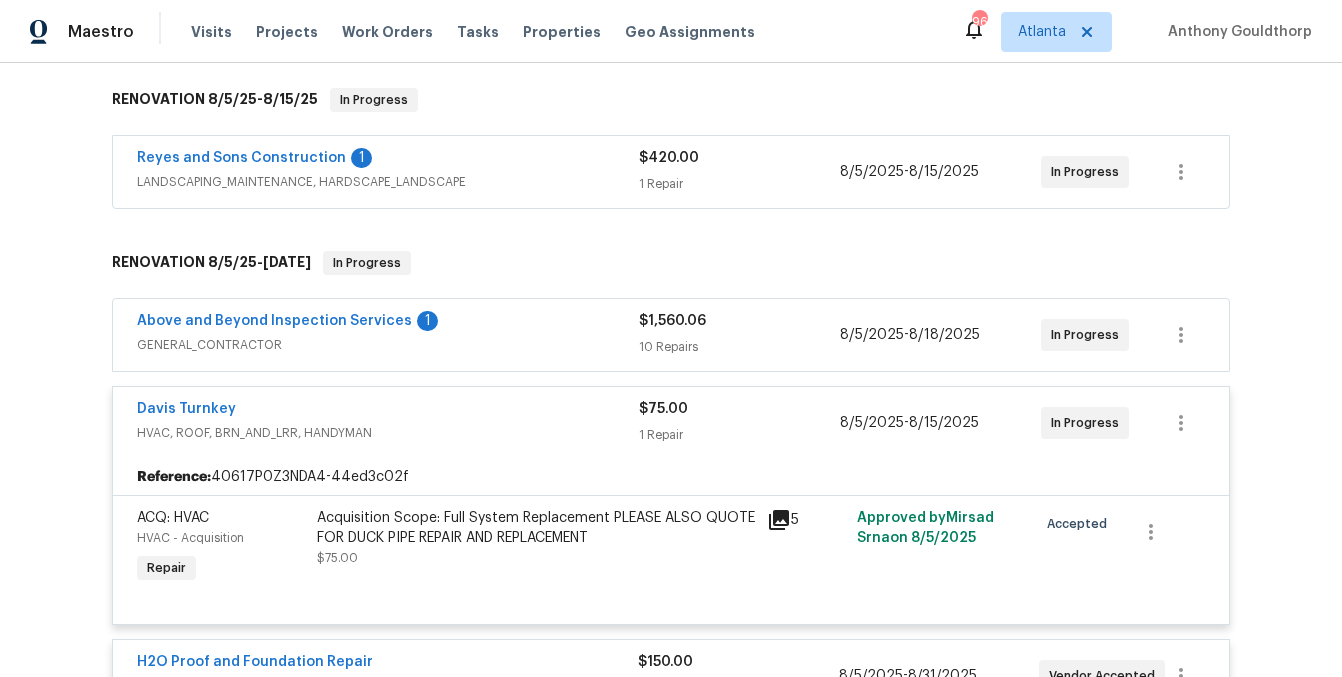 scroll, scrollTop: 310, scrollLeft: 0, axis: vertical 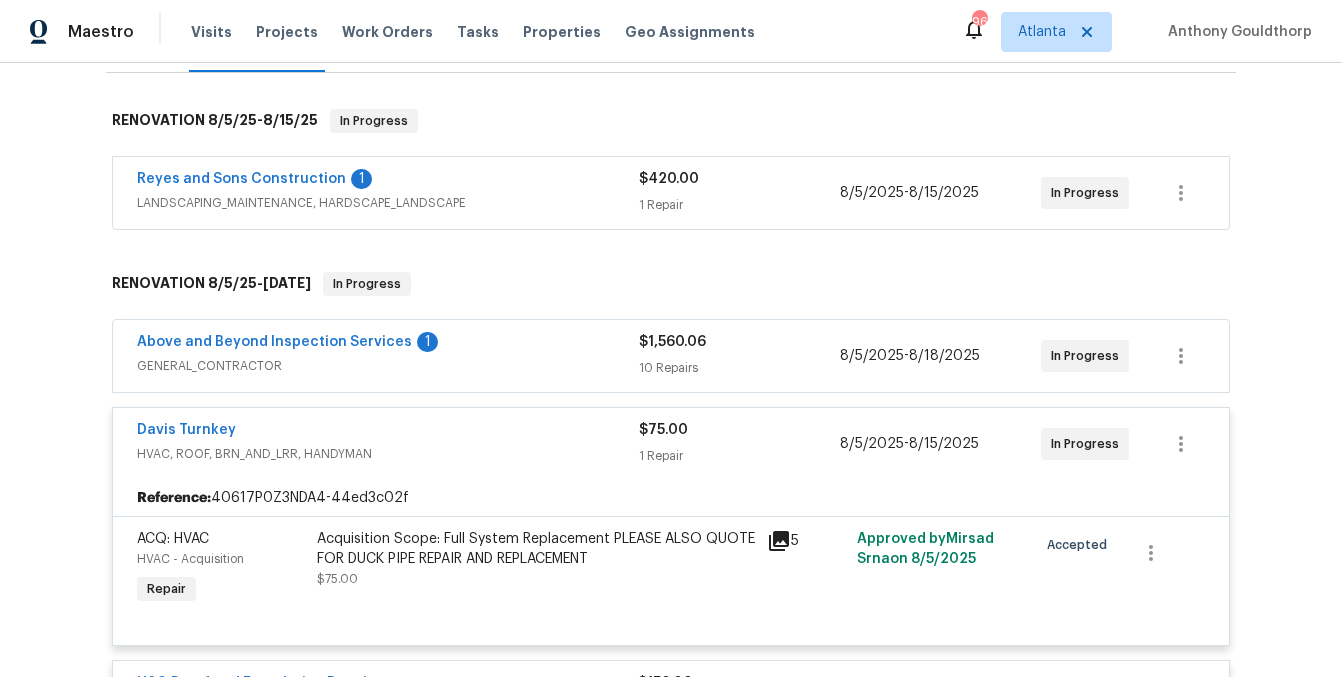 click on "Above and Beyond Inspection Services 1 GENERAL_CONTRACTOR $1,560.06 10 Repairs 8/5/2025  -  8/18/2025 In Progress Davis Turnkey HVAC, ROOF, BRN_AND_LRR, HANDYMAN $75.00 1 Repair 8/5/2025  -  8/15/2025 In Progress Reference:  40617P0Z3NDA4-44ed3c02f ACQ: HVAC HVAC - Acquisition Repair Acquisition Scope: Full System Replacement
PLEASE ALSO QUOTE FOR DUCK PIPE REPAIR AND REPLACEMENT $75.00   5 Approved by  Mirsad Srna  on   8/5/2025 Accepted H2O Proof and Foundation Repair FOUNDATION, BRN_AND_LRR $150.00 1 Repair 8/5/2025  -  8/31/2025 Vendor Accepted Reference:  40617P0Z3NDA4-d7859e406 Foundation Unfinished basement - Foundation Repair PLEASE INSPECT HOME FOR MOISTURE IN BASEMENT AND PLEASE QUOTE
Prep the area and excavate a sump pit to meet current standard and install a sump pump. This Includes the electric wiring to power pump and proper drainage from the pumps discharge. installation of sump pump and pit.  Includes the electric wiring to power pump. $150.00   7 Approved by  Mirsad Srna  on   8/5/2025  -" at bounding box center (671, 774) 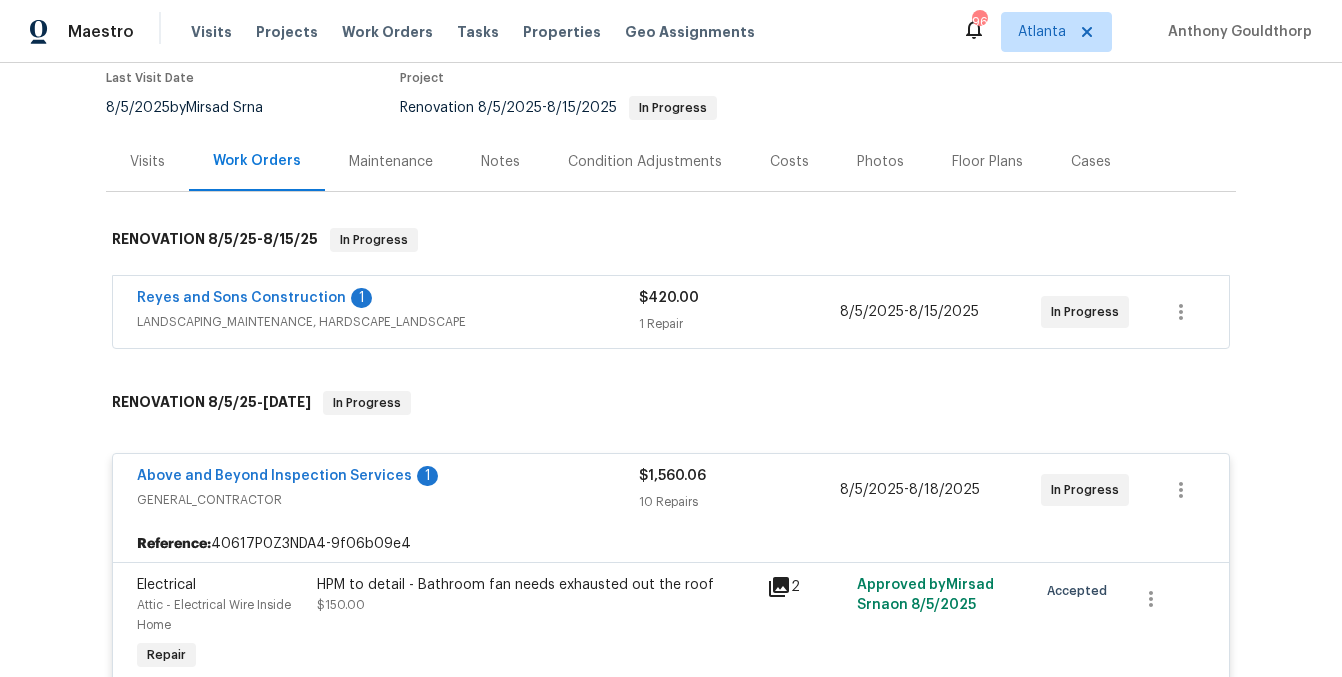 scroll, scrollTop: 164, scrollLeft: 0, axis: vertical 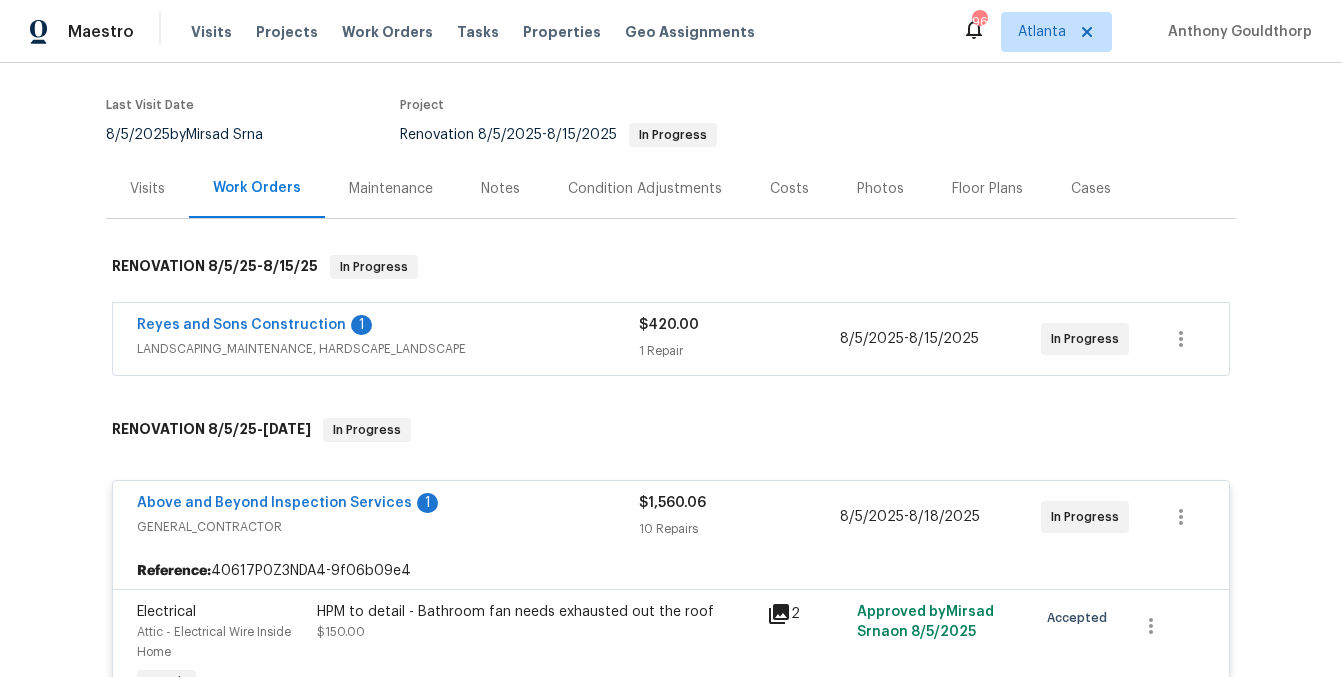 click on "Reyes and Sons Construction 1" at bounding box center (388, 327) 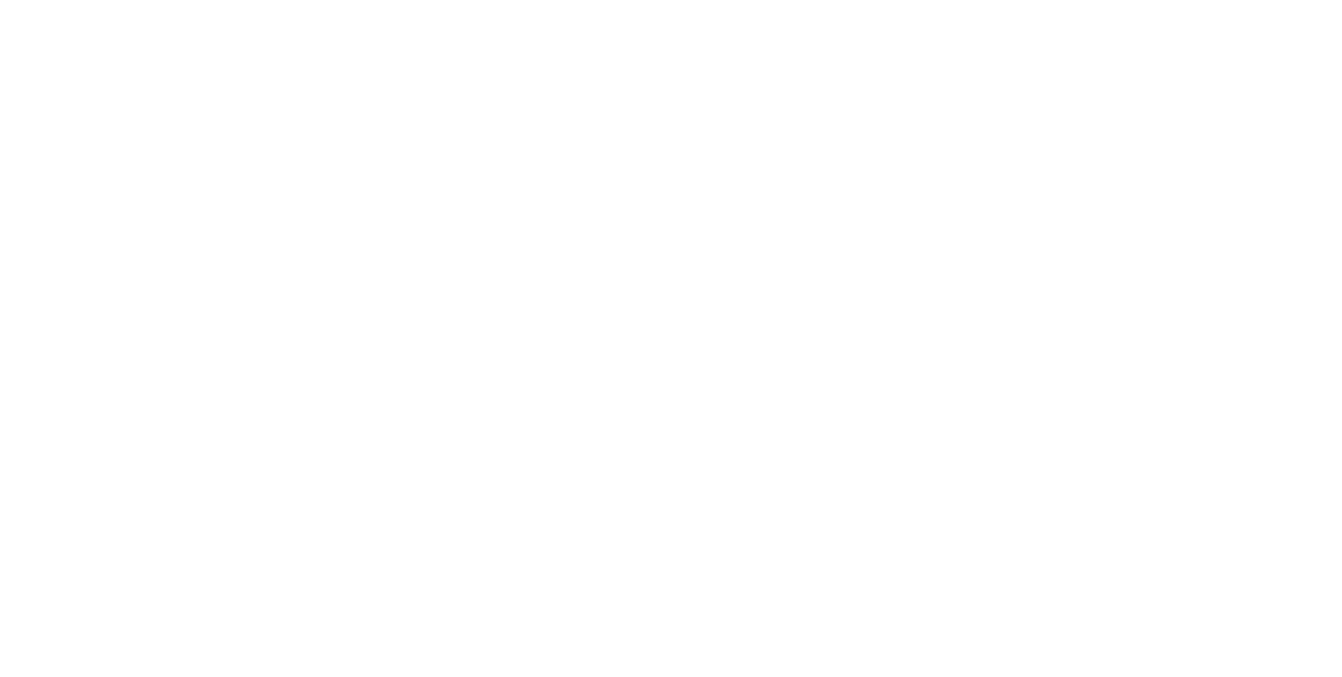 scroll, scrollTop: 0, scrollLeft: 0, axis: both 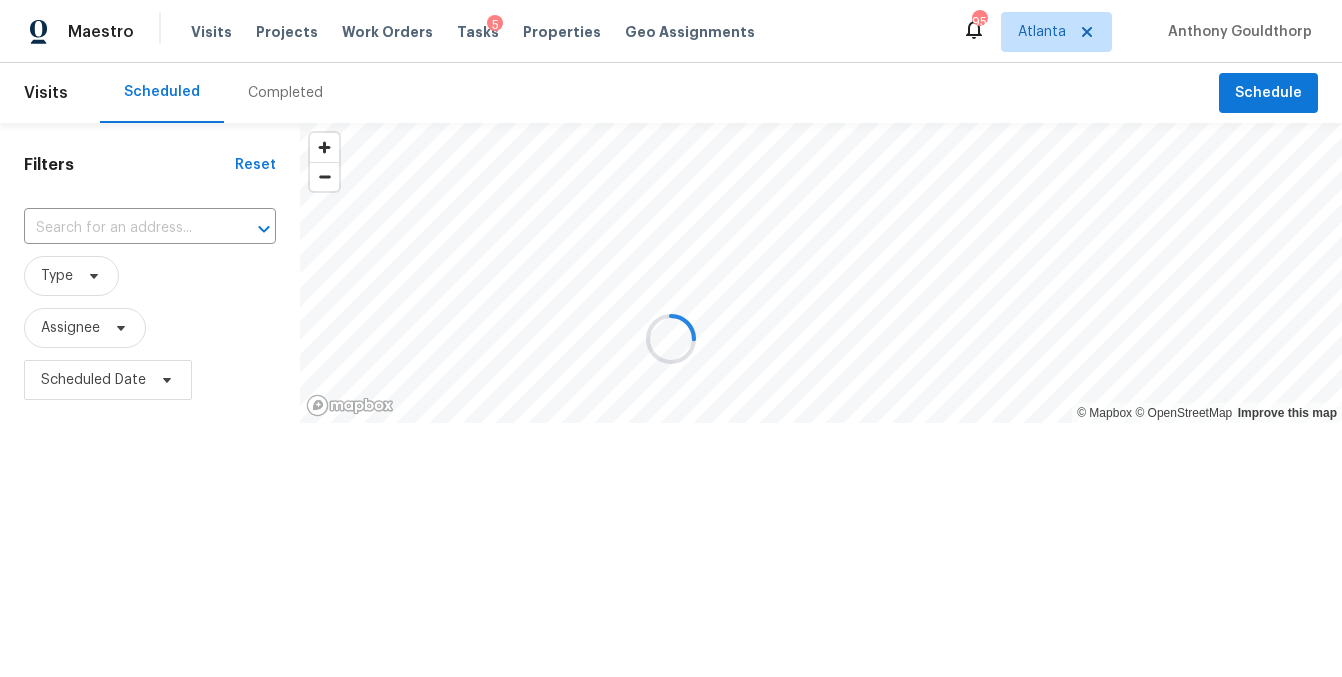click at bounding box center [671, 338] 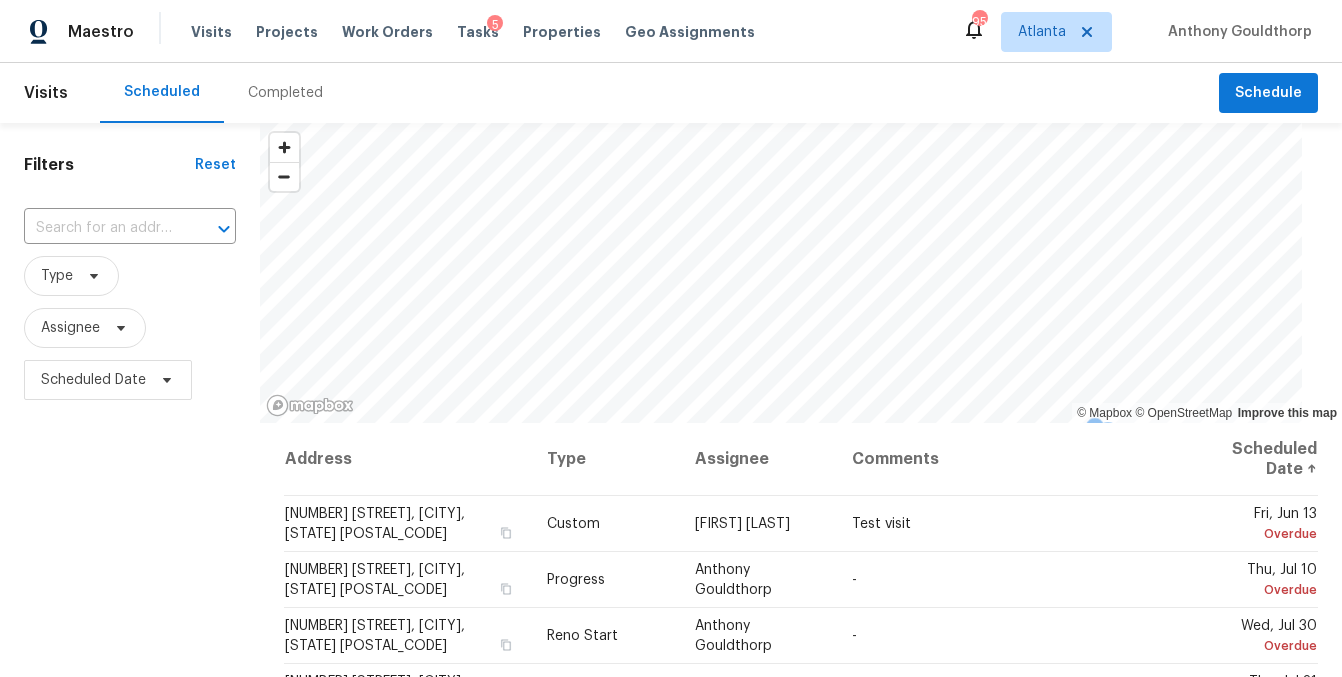 click on "Properties" at bounding box center (562, 32) 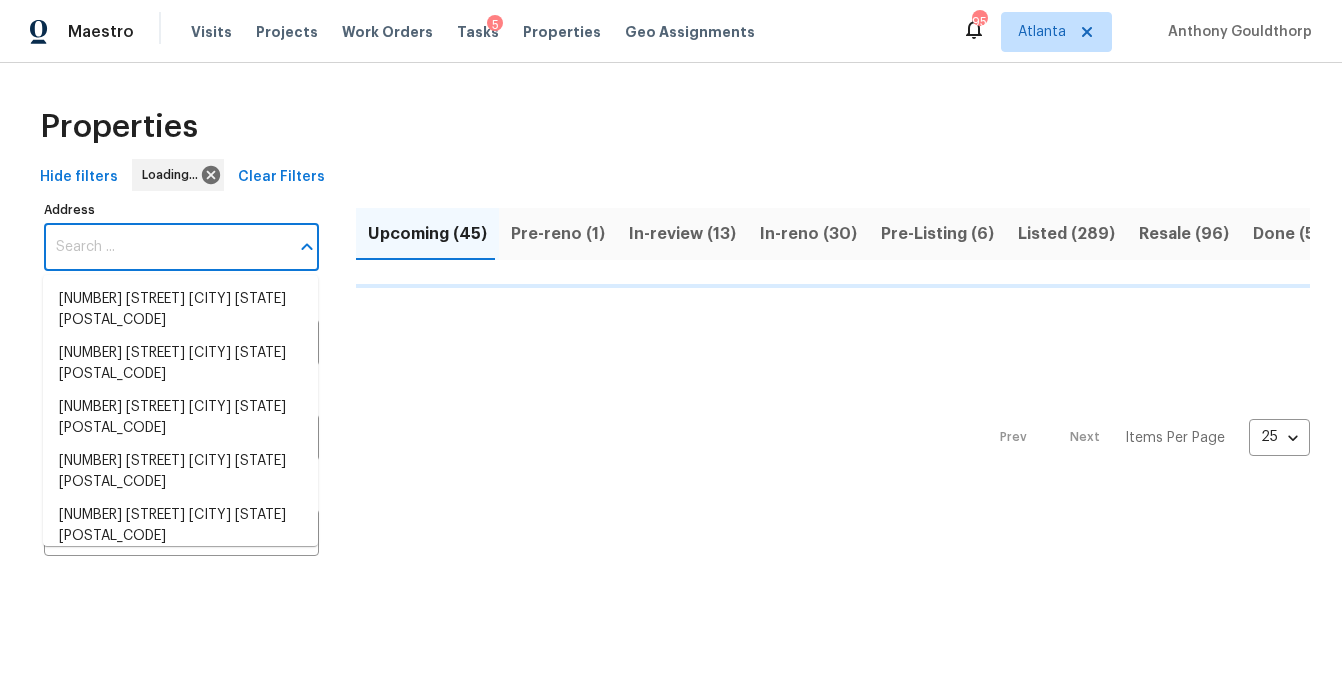 click on "Address" at bounding box center (166, 247) 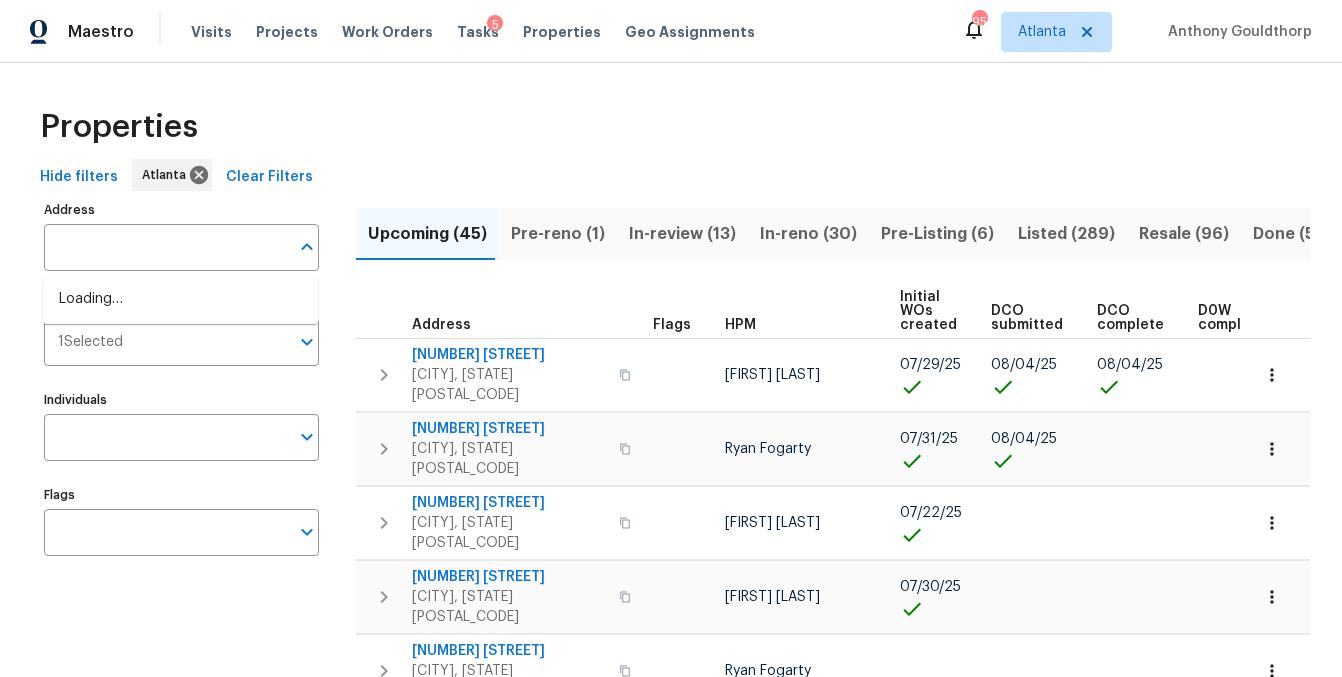 click at bounding box center (166, 247) 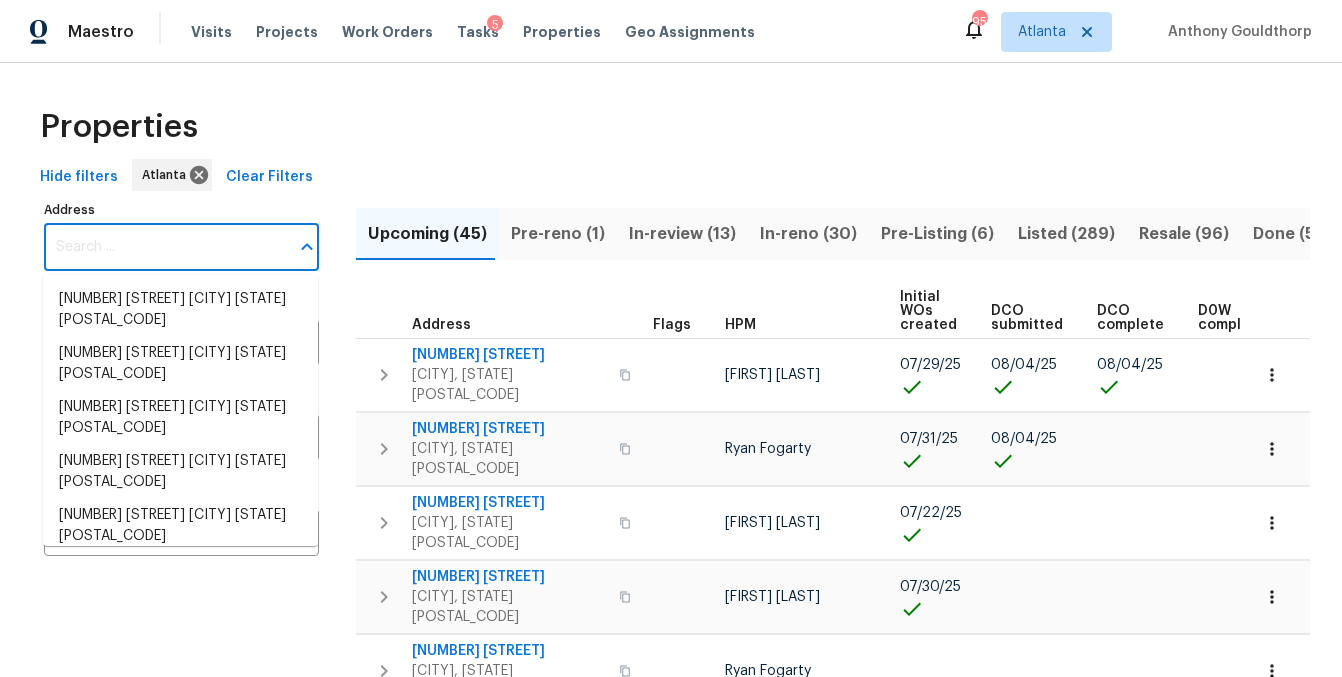 paste on "819 Bermuda Run, Woodstock, GA 30189" 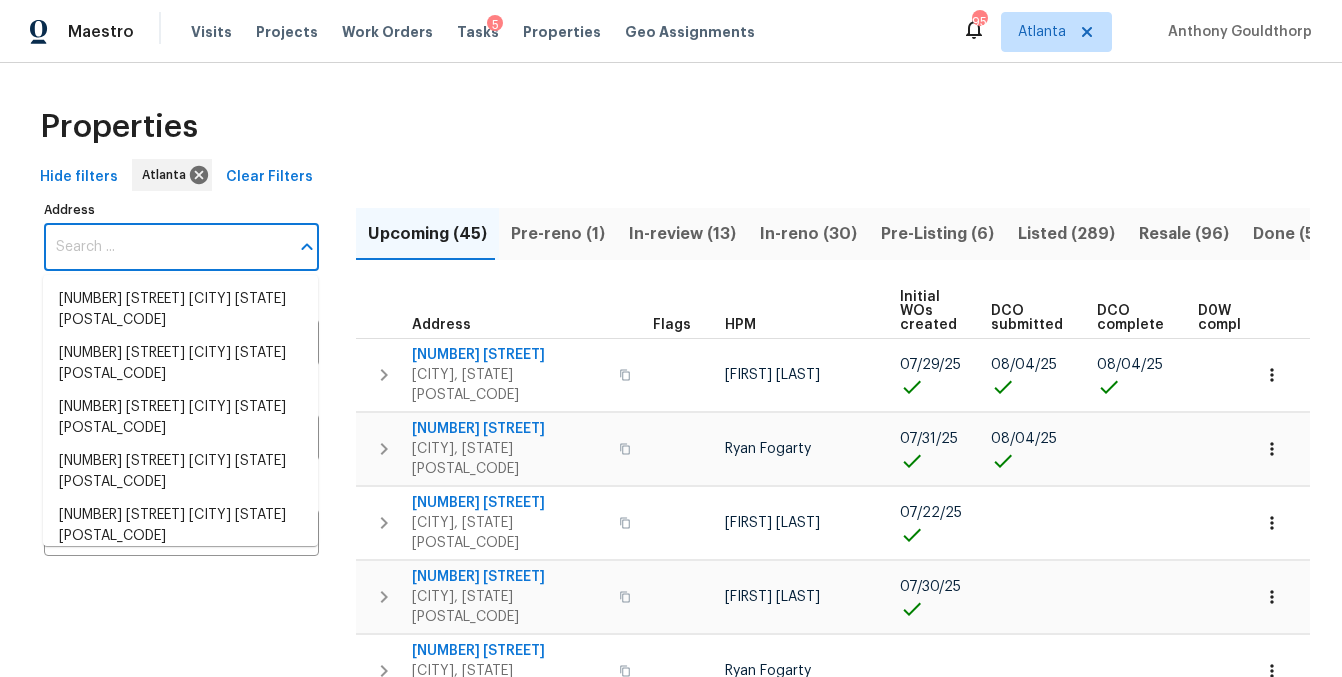 type on "[NUMBER] [STREET], [CITY], [STATE] [POSTAL_CODE]" 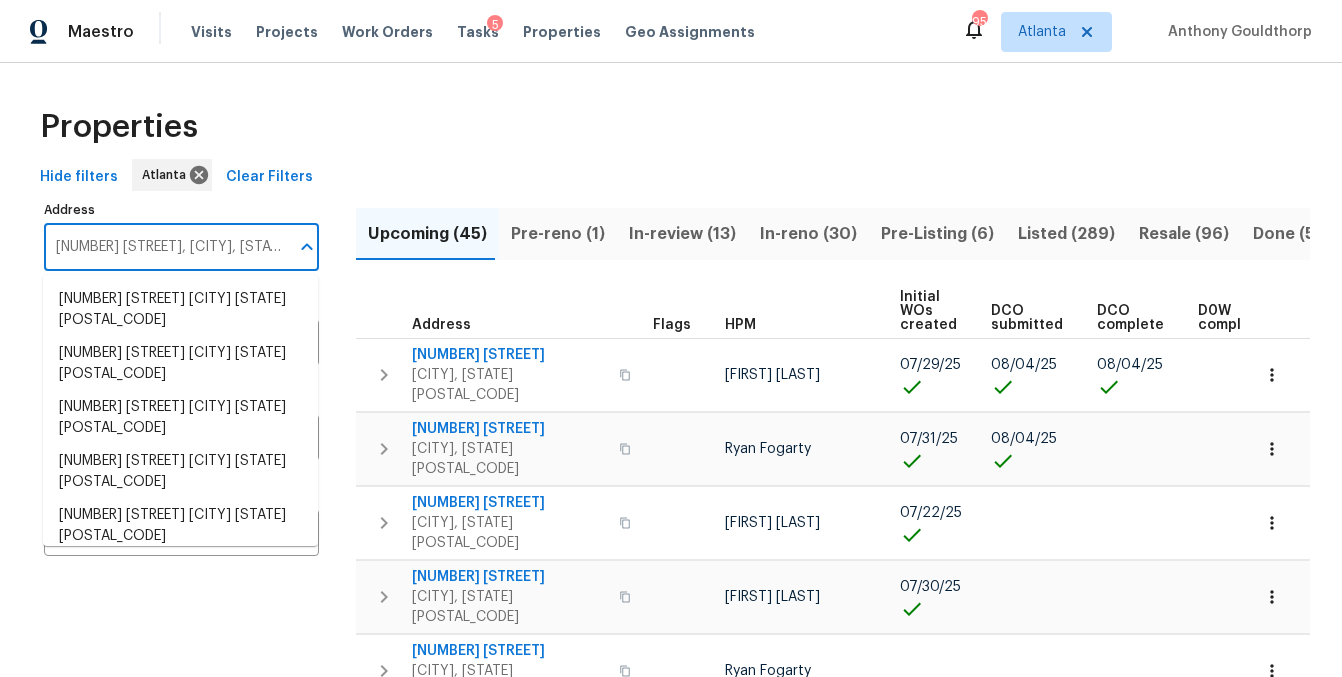 scroll, scrollTop: 0, scrollLeft: 34, axis: horizontal 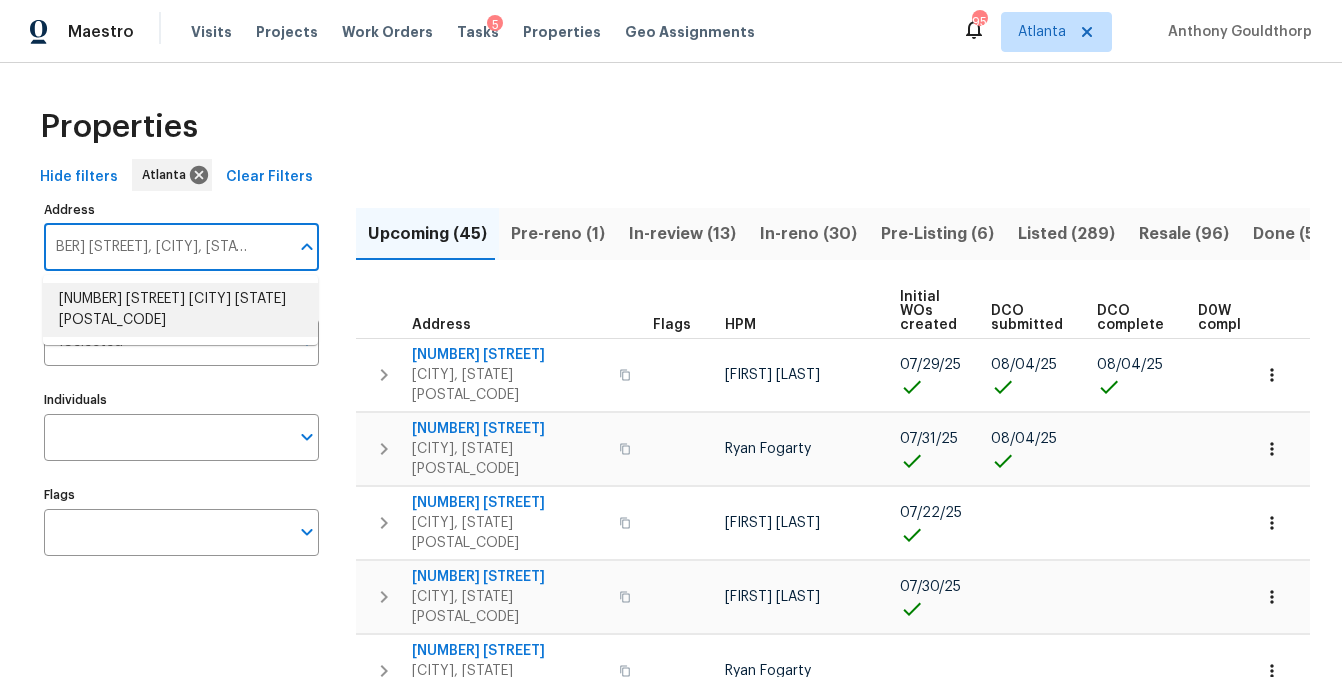 click on "819 Bermuda Run Woodstock GA 30189" at bounding box center (180, 310) 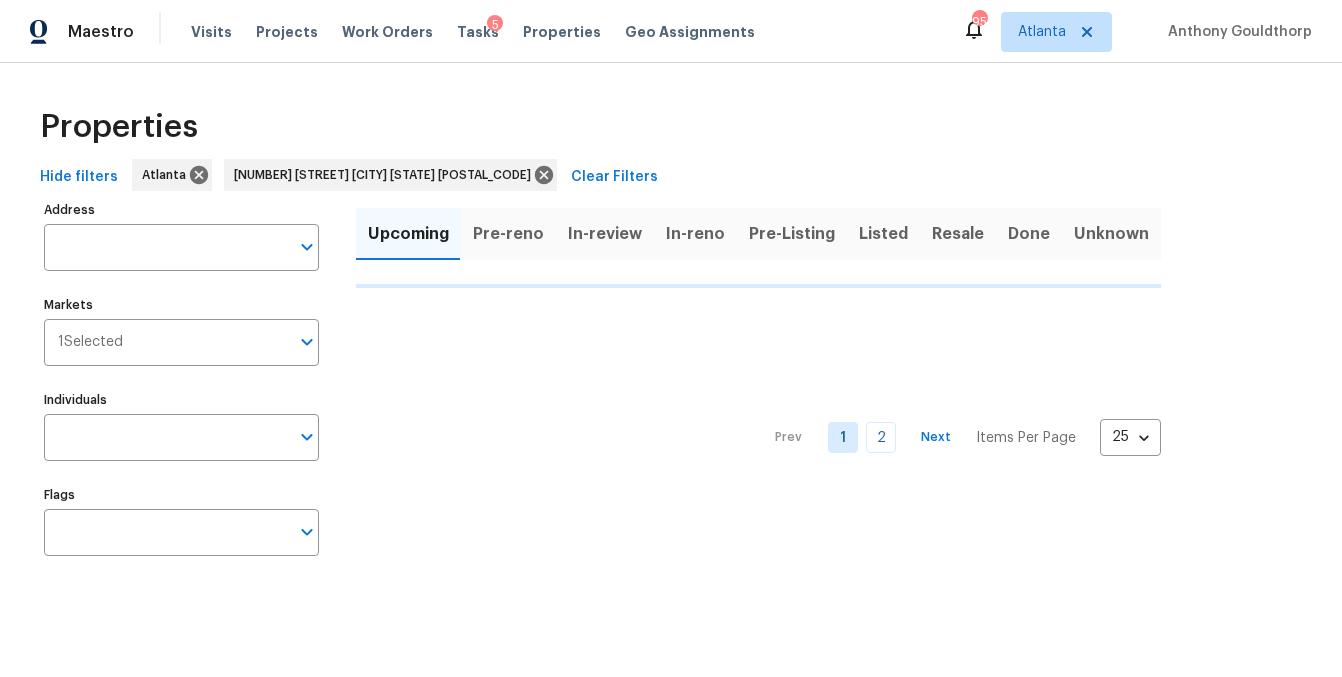 type on "819 Bermuda Run Woodstock GA 30189" 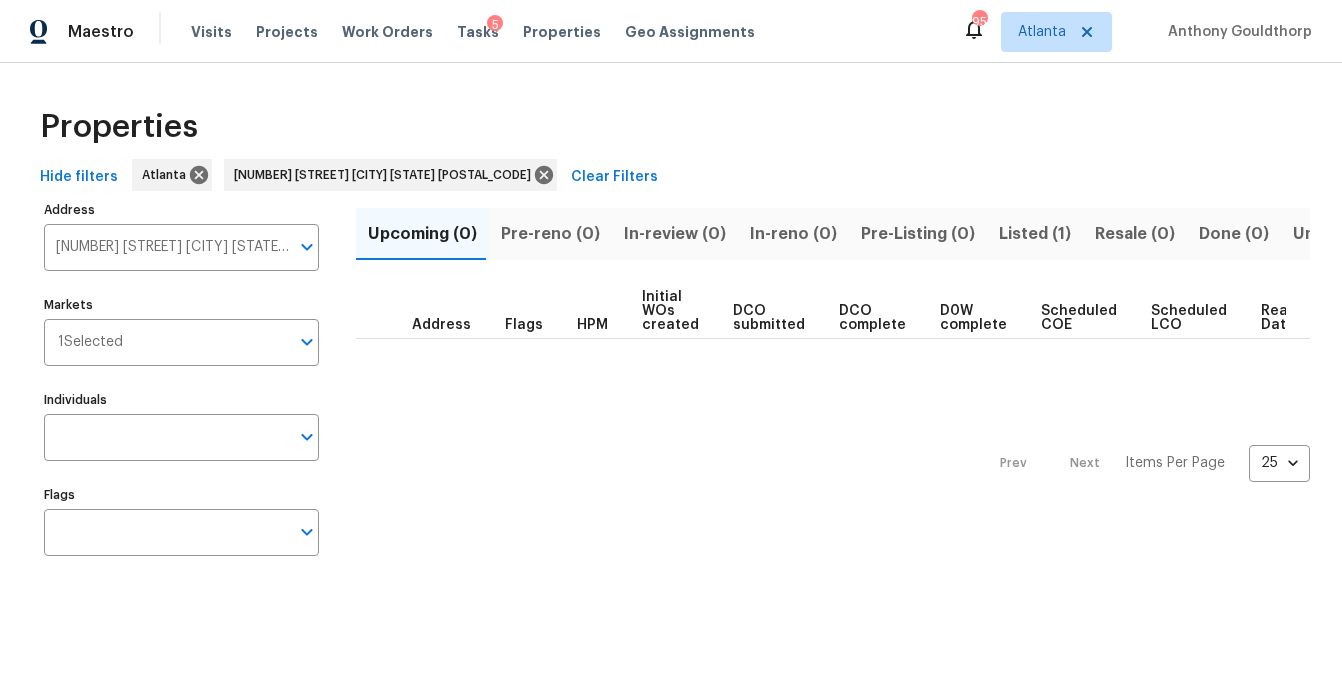 click on "Listed (1)" at bounding box center [1035, 234] 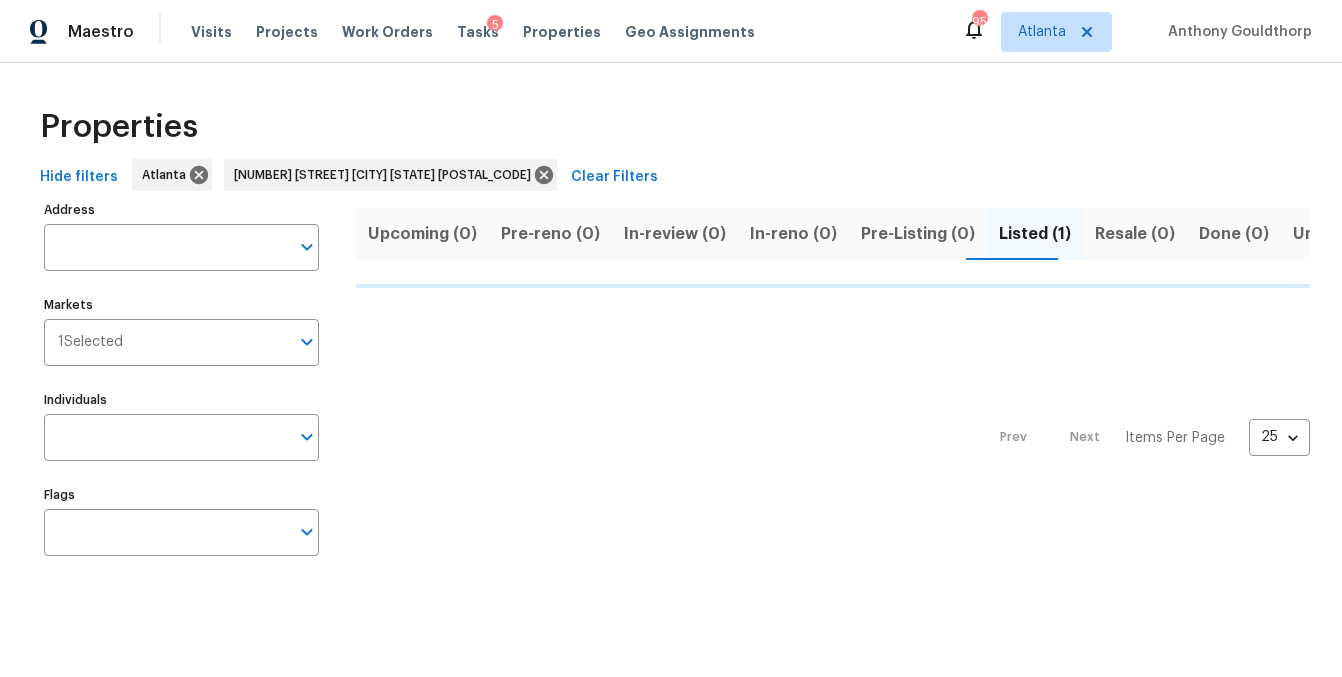 type on "819 Bermuda Run Woodstock GA 30189" 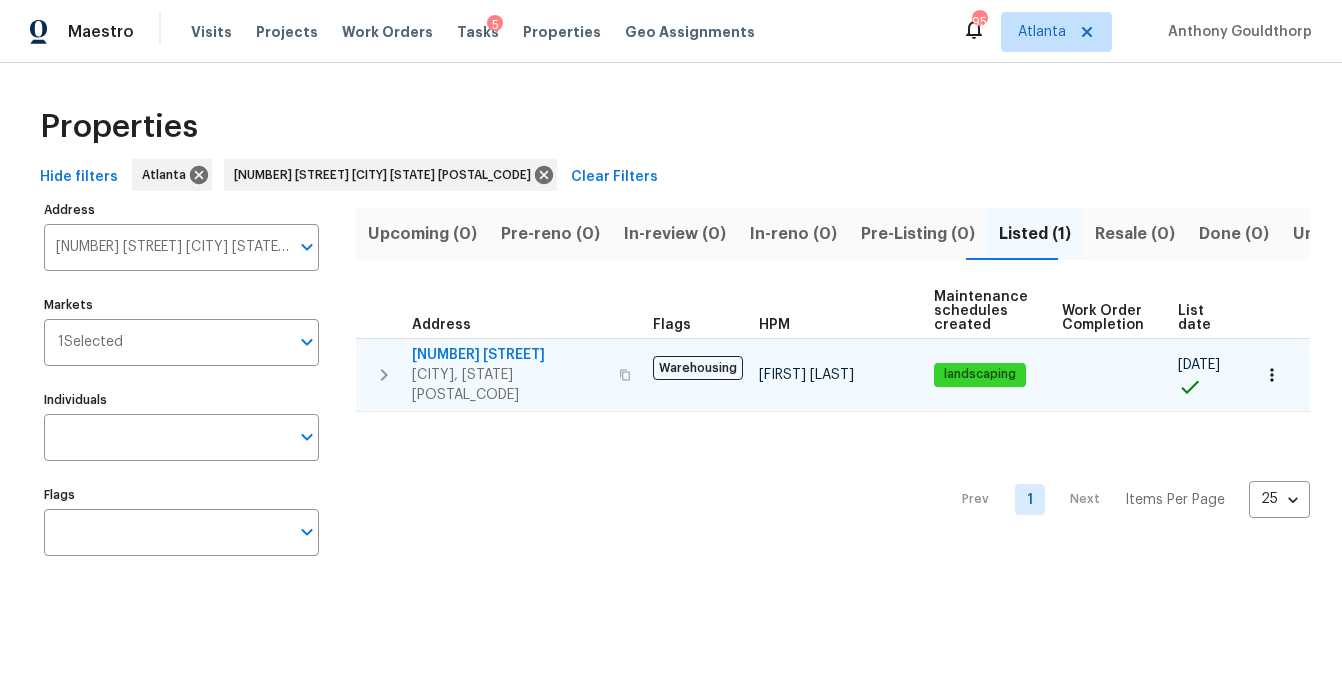 type 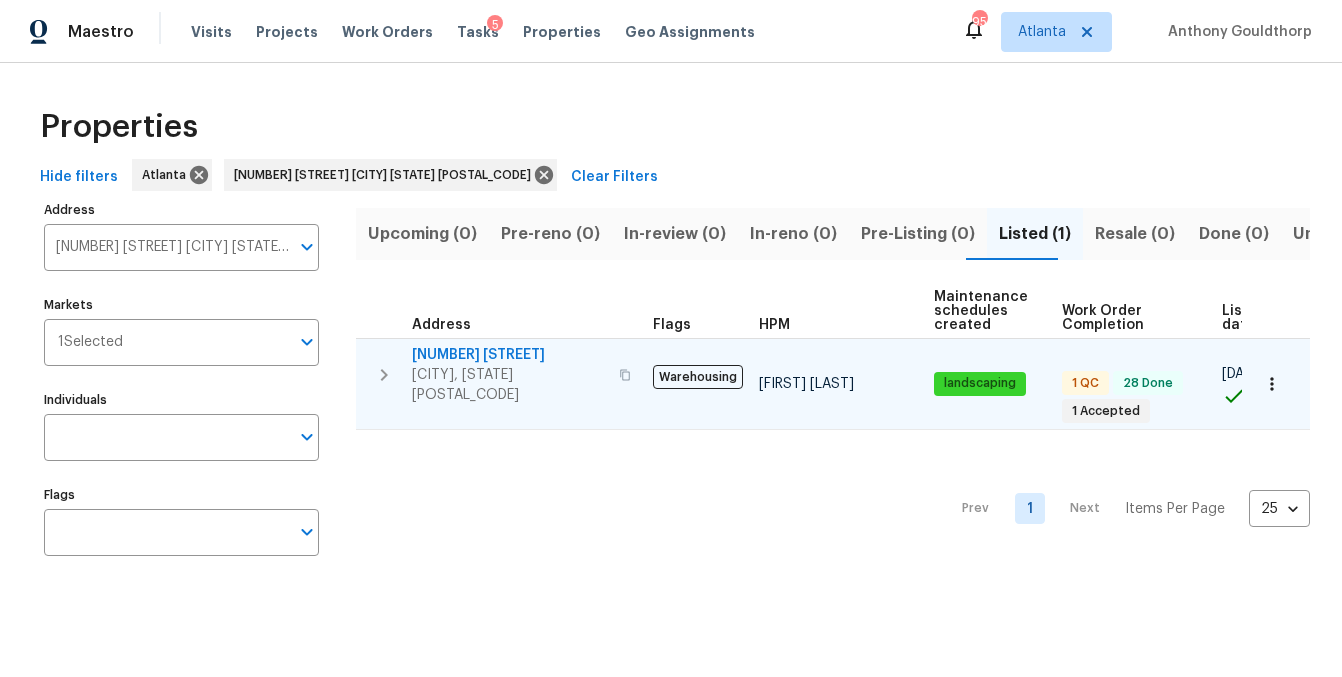 click on "819 Bermuda Run" at bounding box center (509, 355) 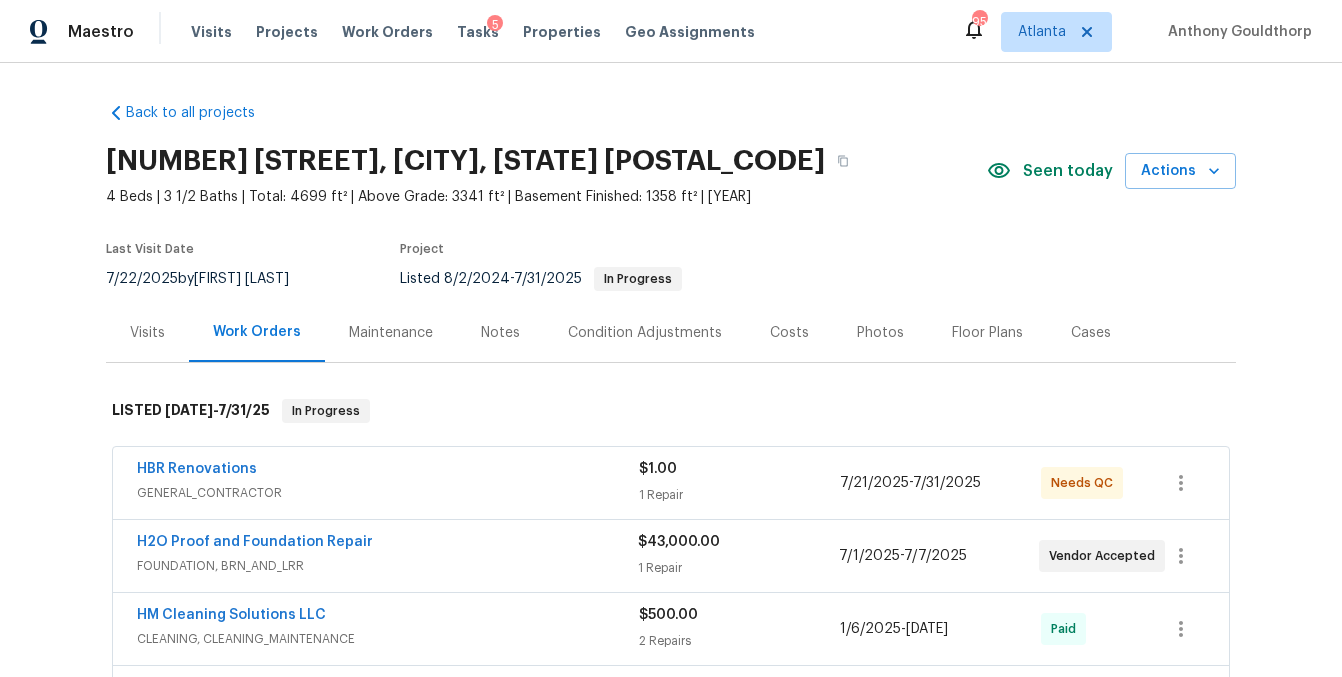 scroll, scrollTop: 0, scrollLeft: 0, axis: both 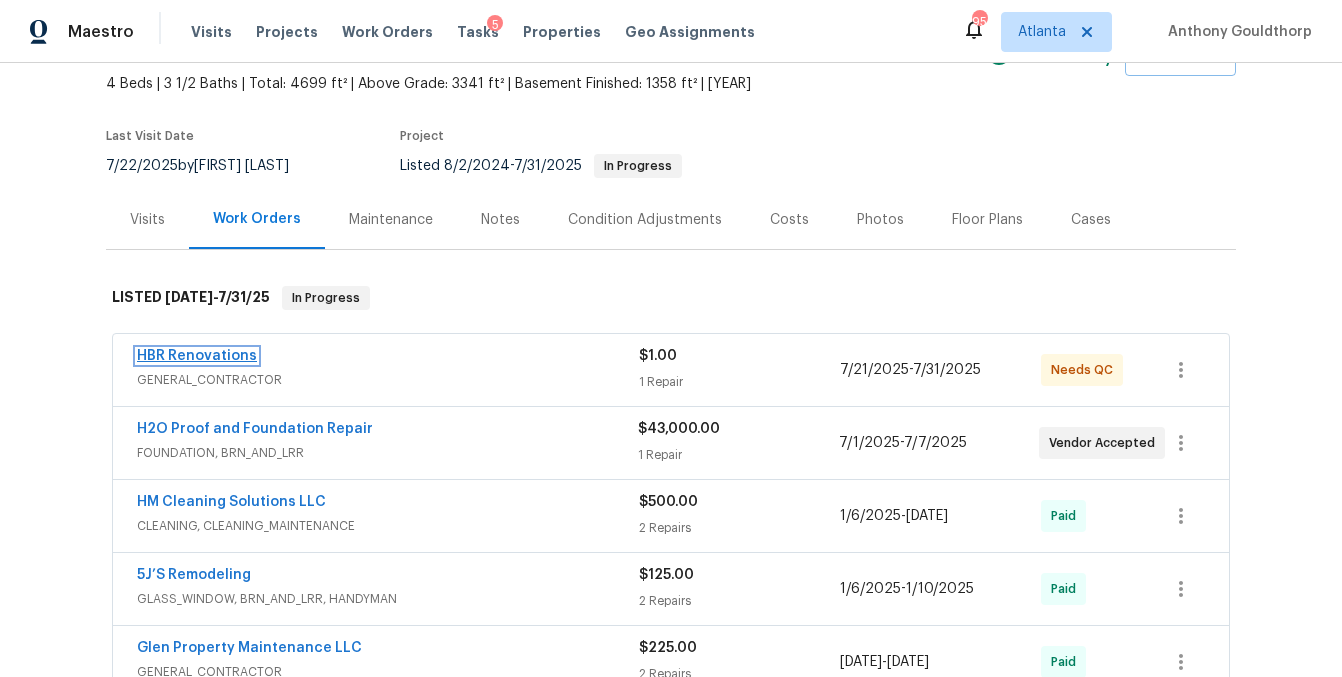 click on "HBR Renovations" at bounding box center [197, 356] 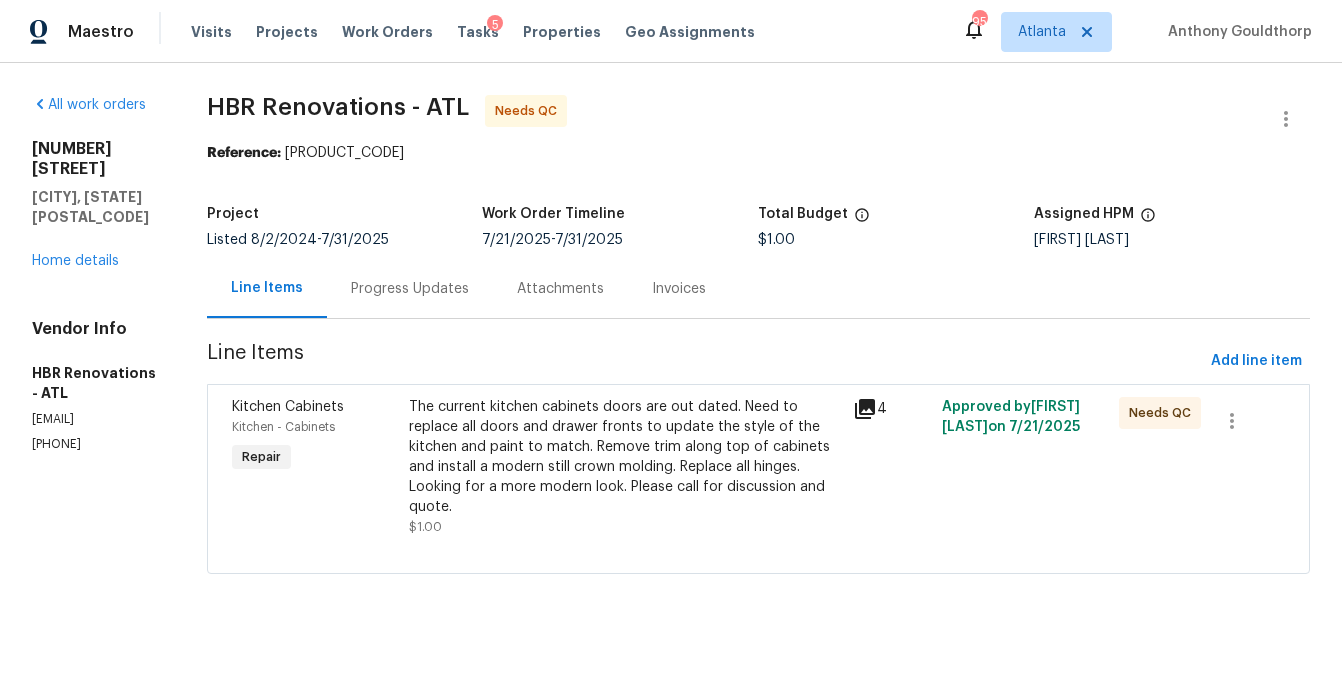 click on "Progress Updates" at bounding box center (410, 289) 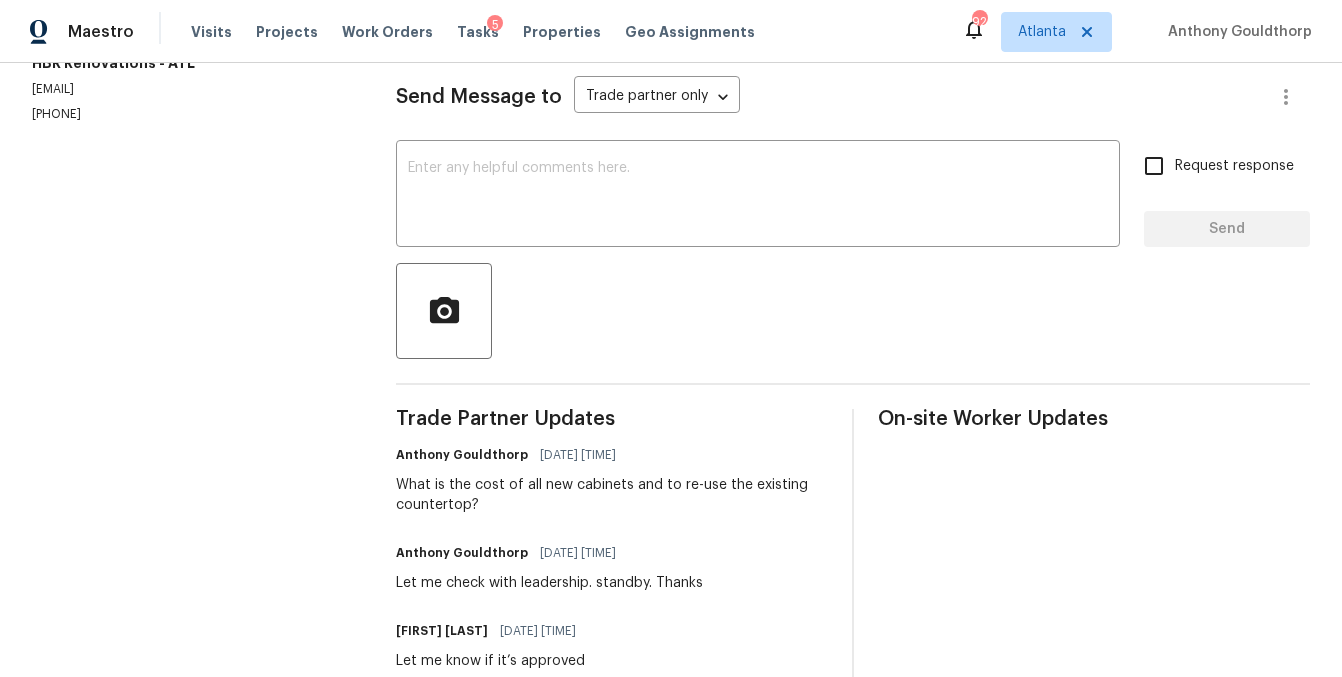 scroll, scrollTop: 0, scrollLeft: 0, axis: both 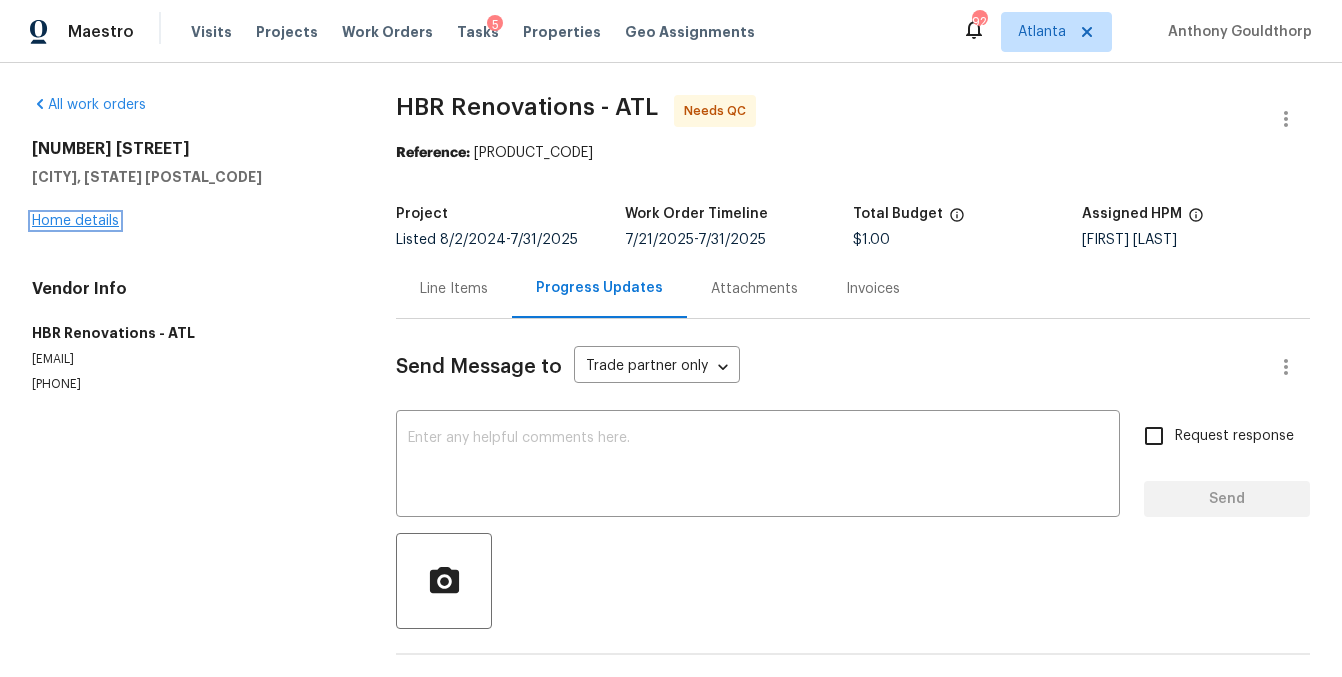 click on "Home details" at bounding box center [75, 221] 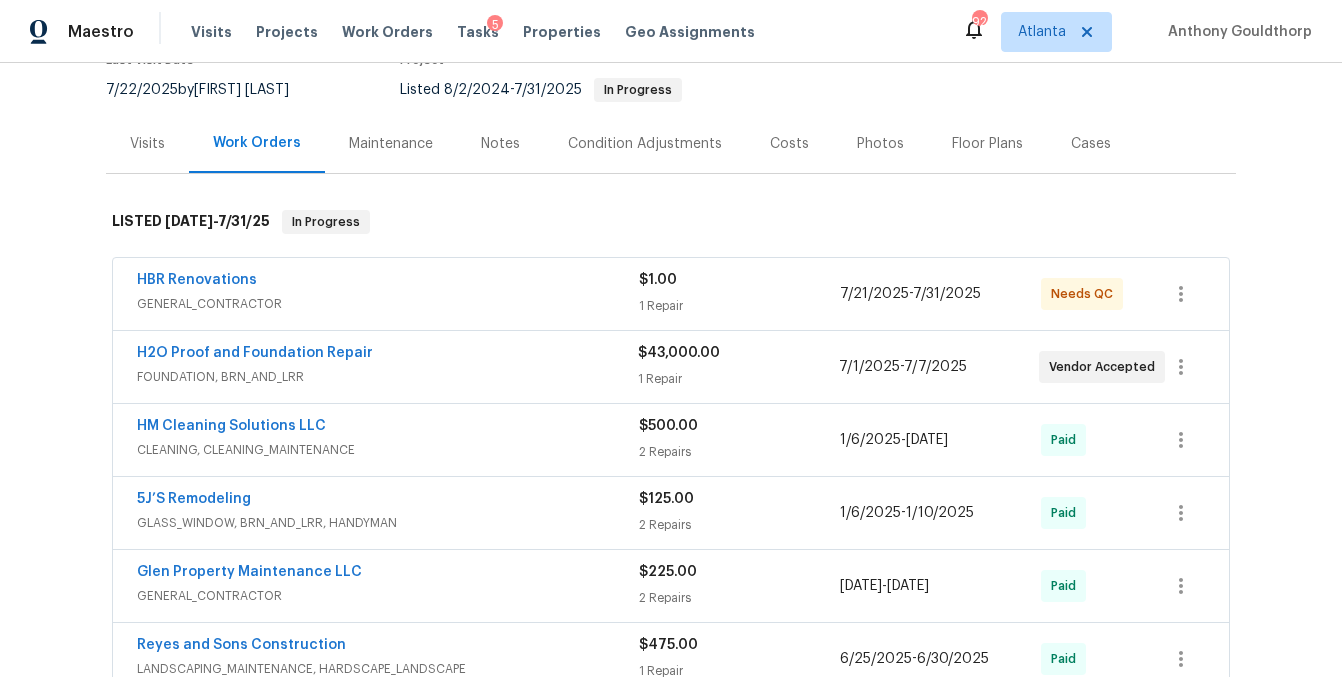 scroll, scrollTop: 190, scrollLeft: 0, axis: vertical 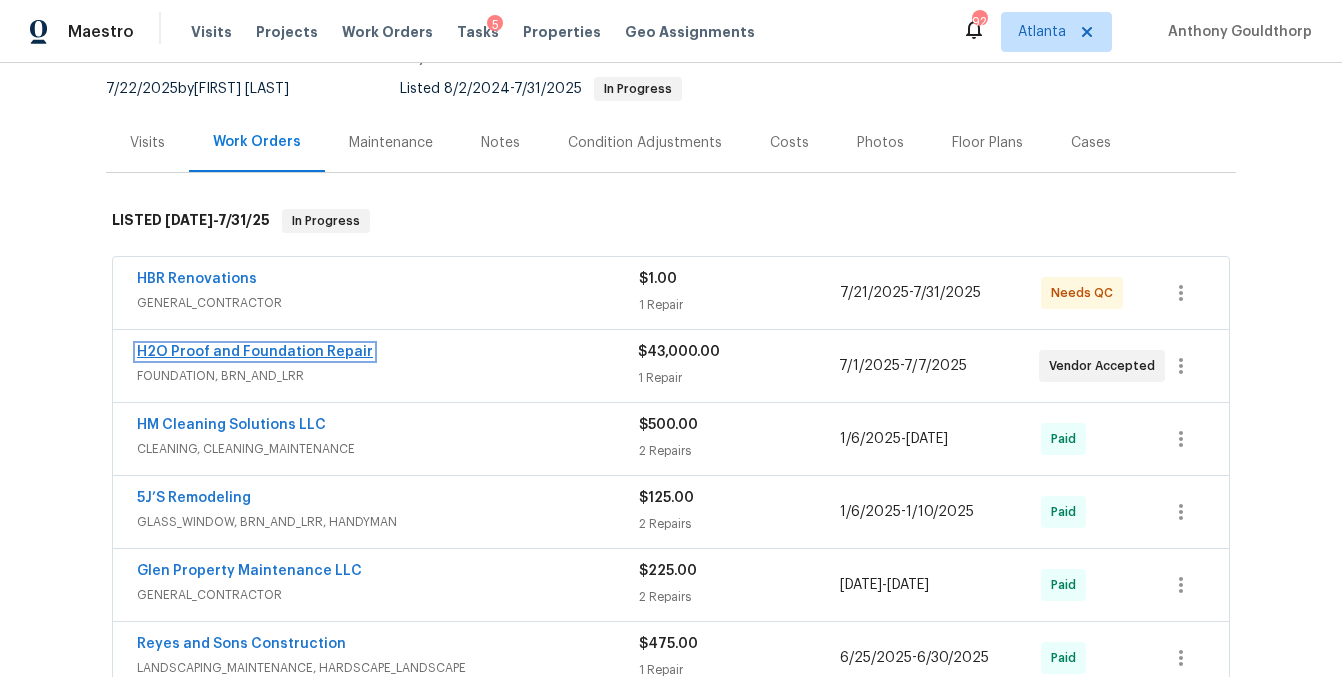 click on "H2O Proof and Foundation Repair" at bounding box center [255, 352] 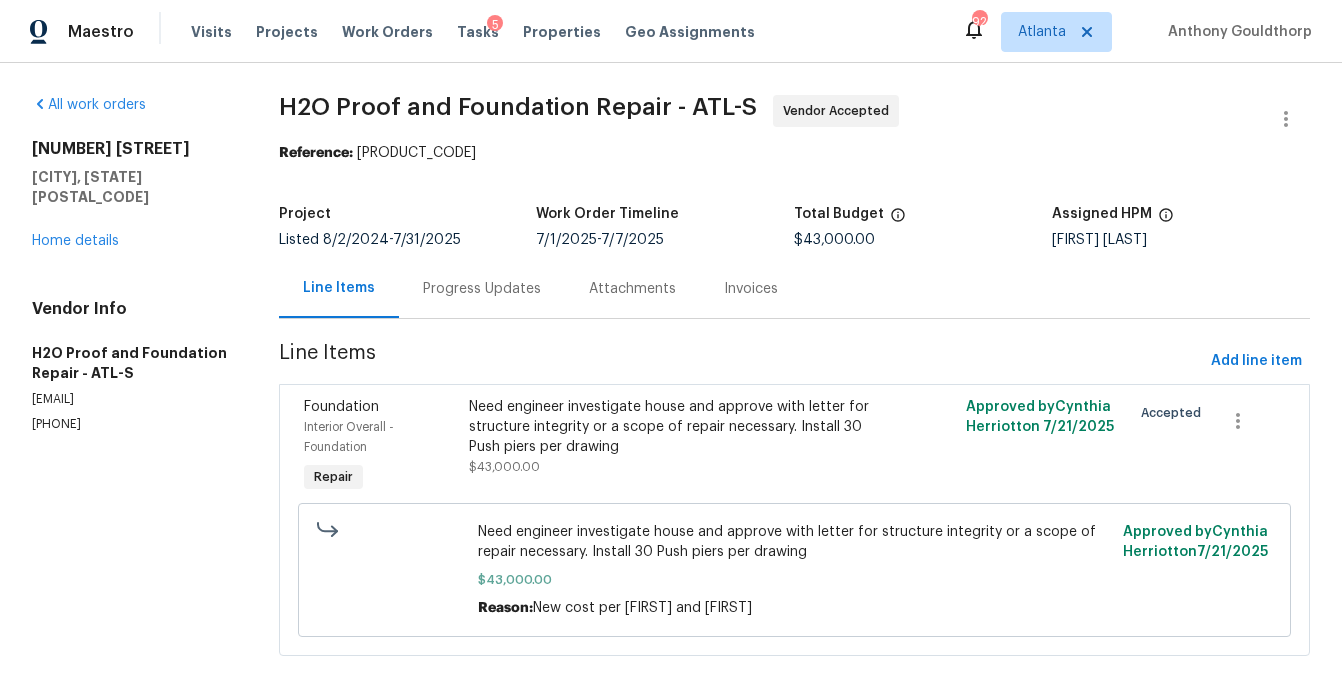 click on "Progress Updates" at bounding box center [482, 289] 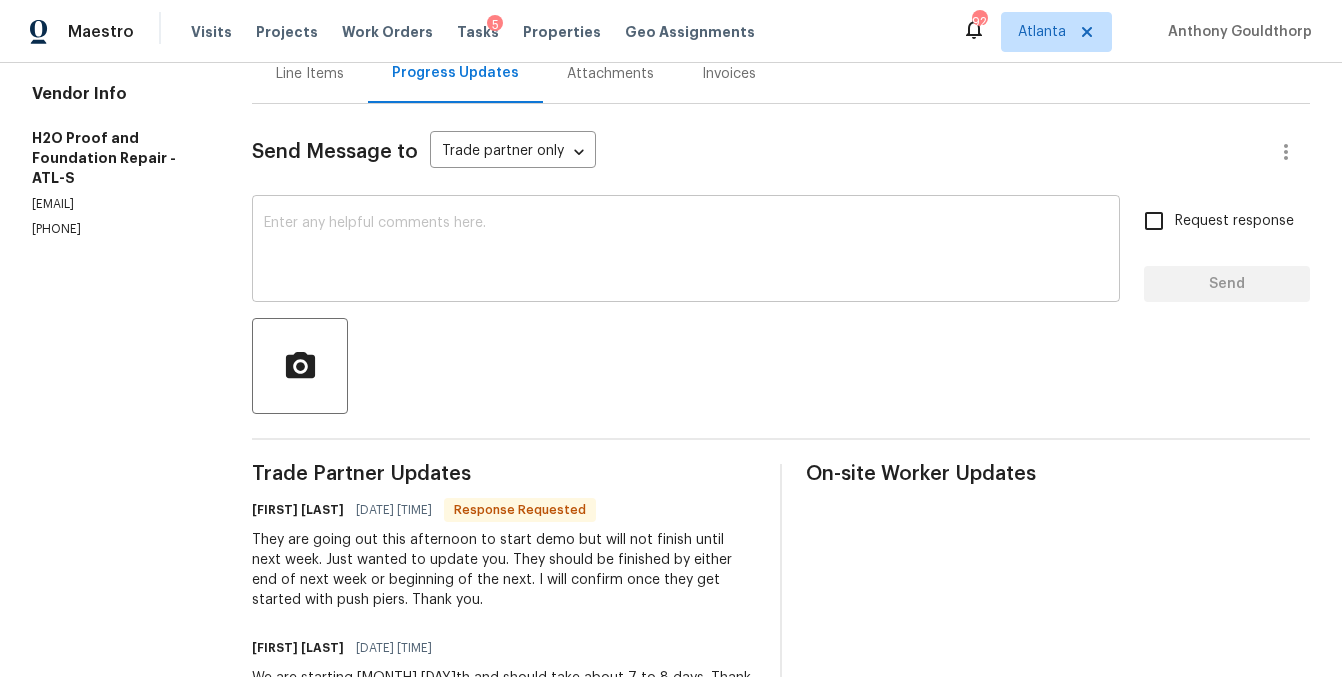 scroll, scrollTop: 213, scrollLeft: 0, axis: vertical 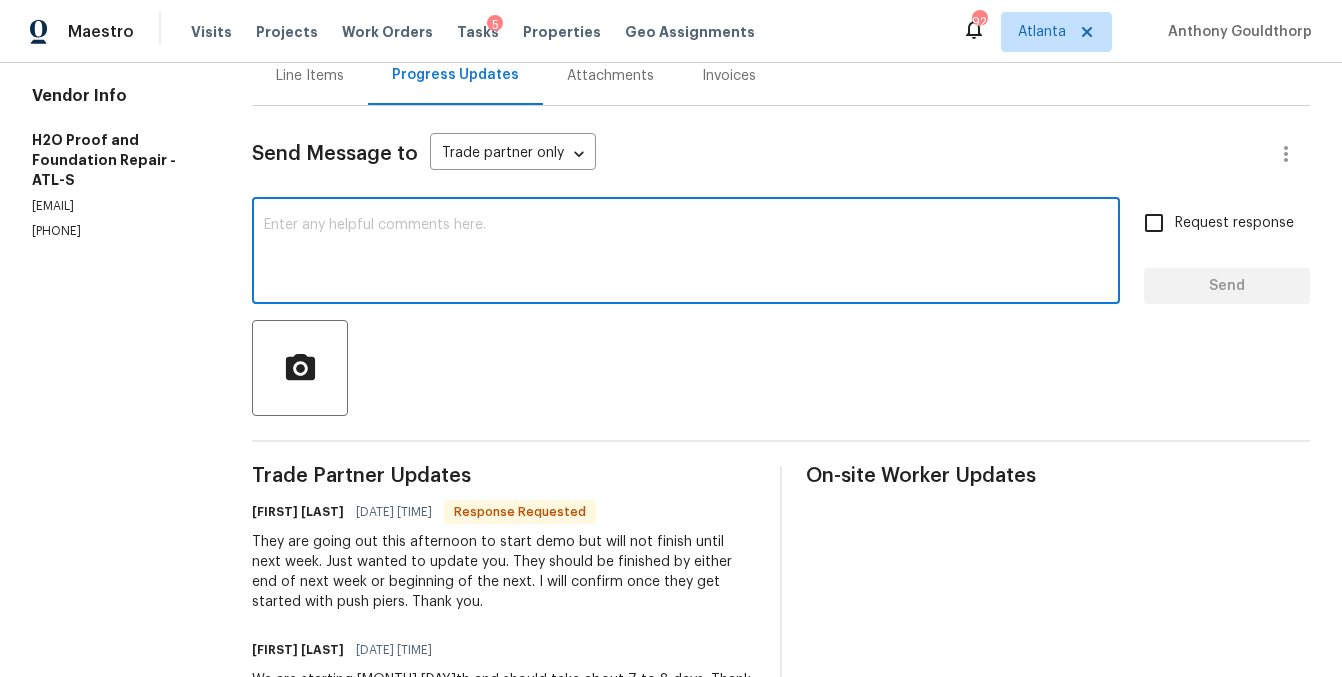 click at bounding box center [686, 253] 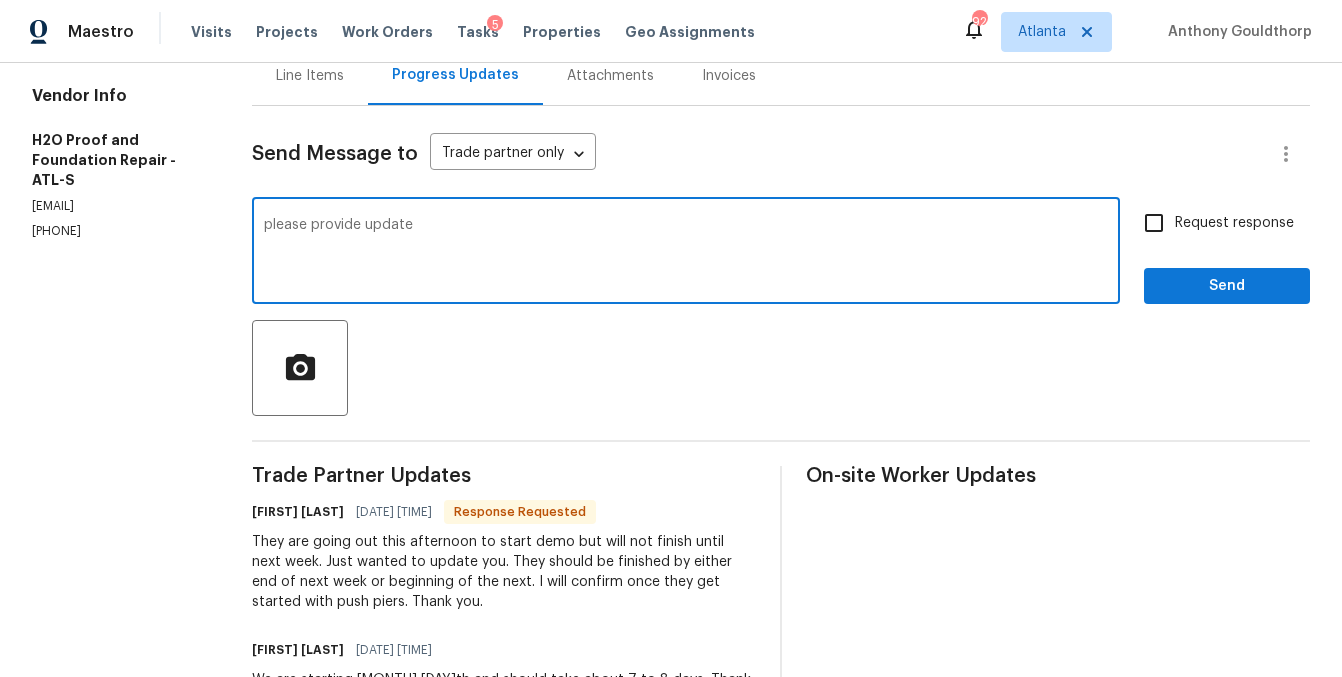 type on "please provide update" 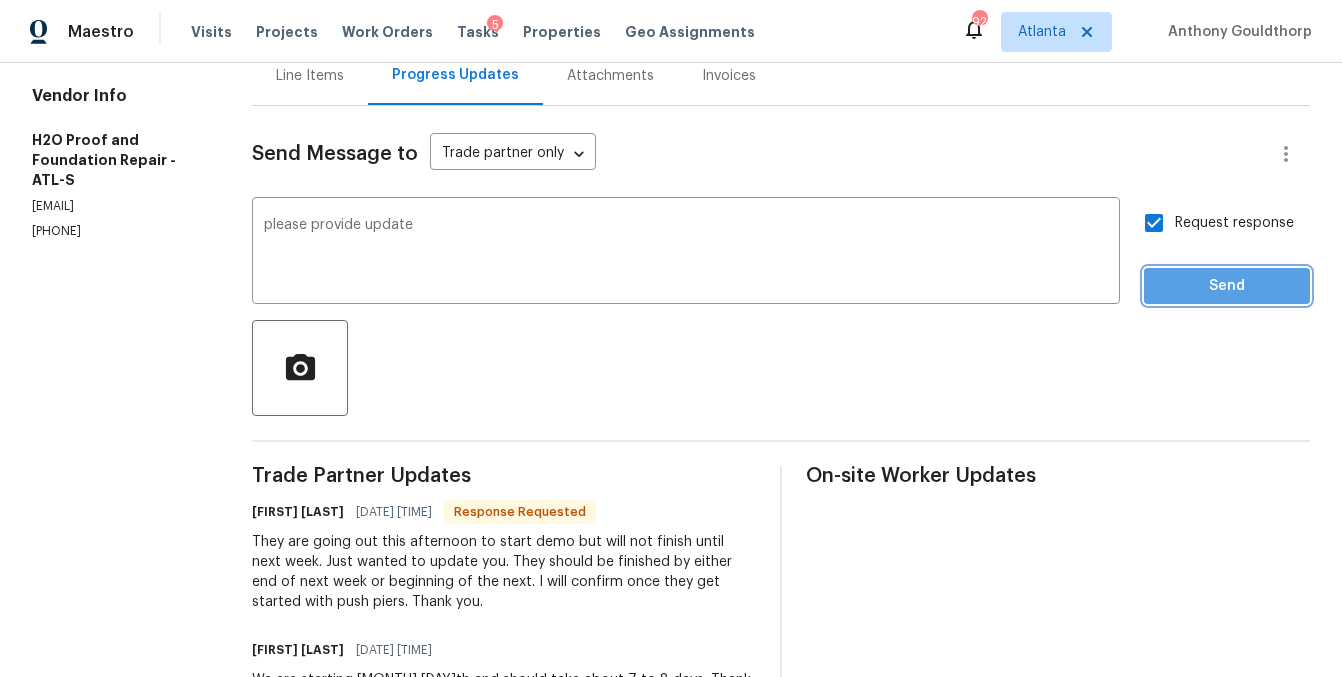 click on "Send" at bounding box center [1227, 286] 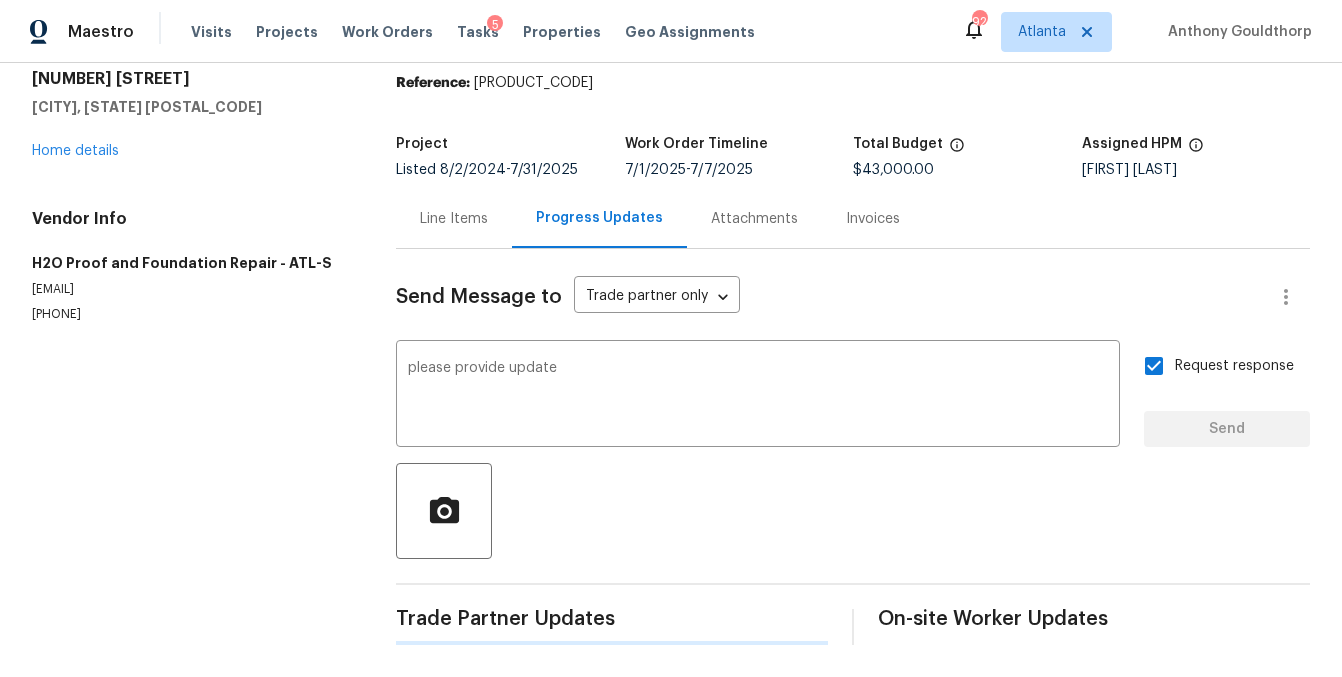 type 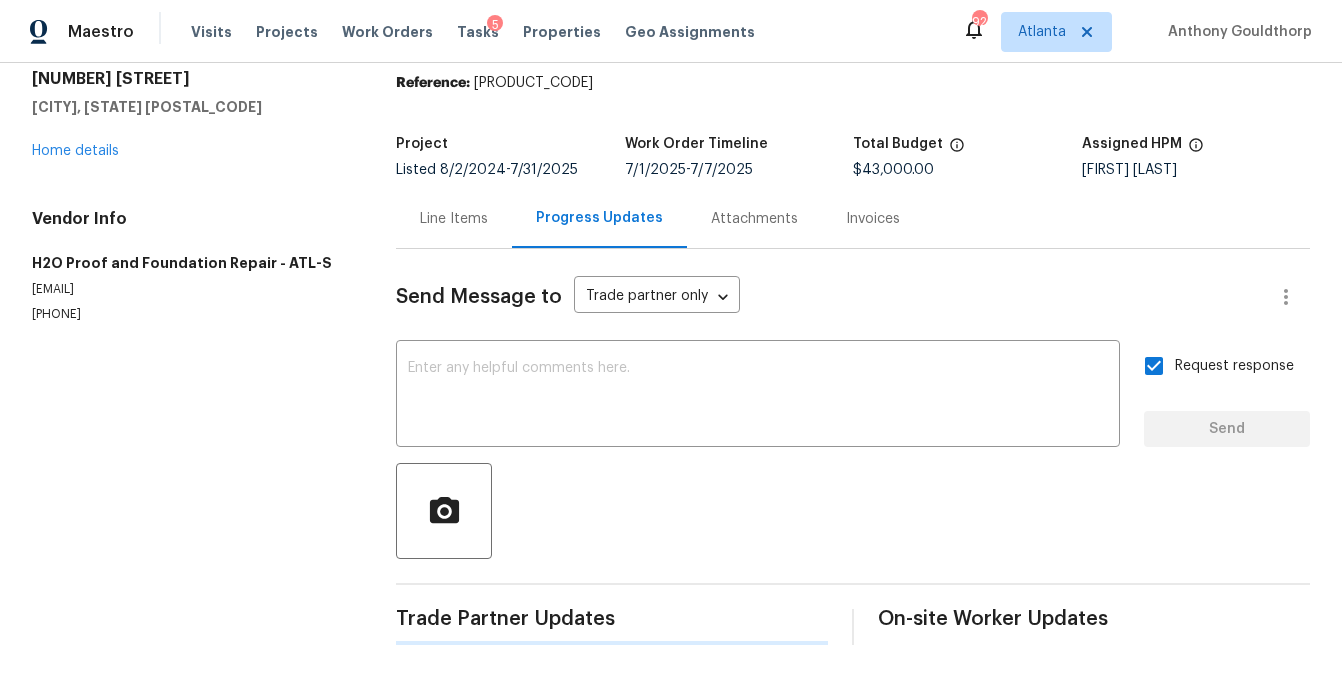 scroll, scrollTop: 213, scrollLeft: 0, axis: vertical 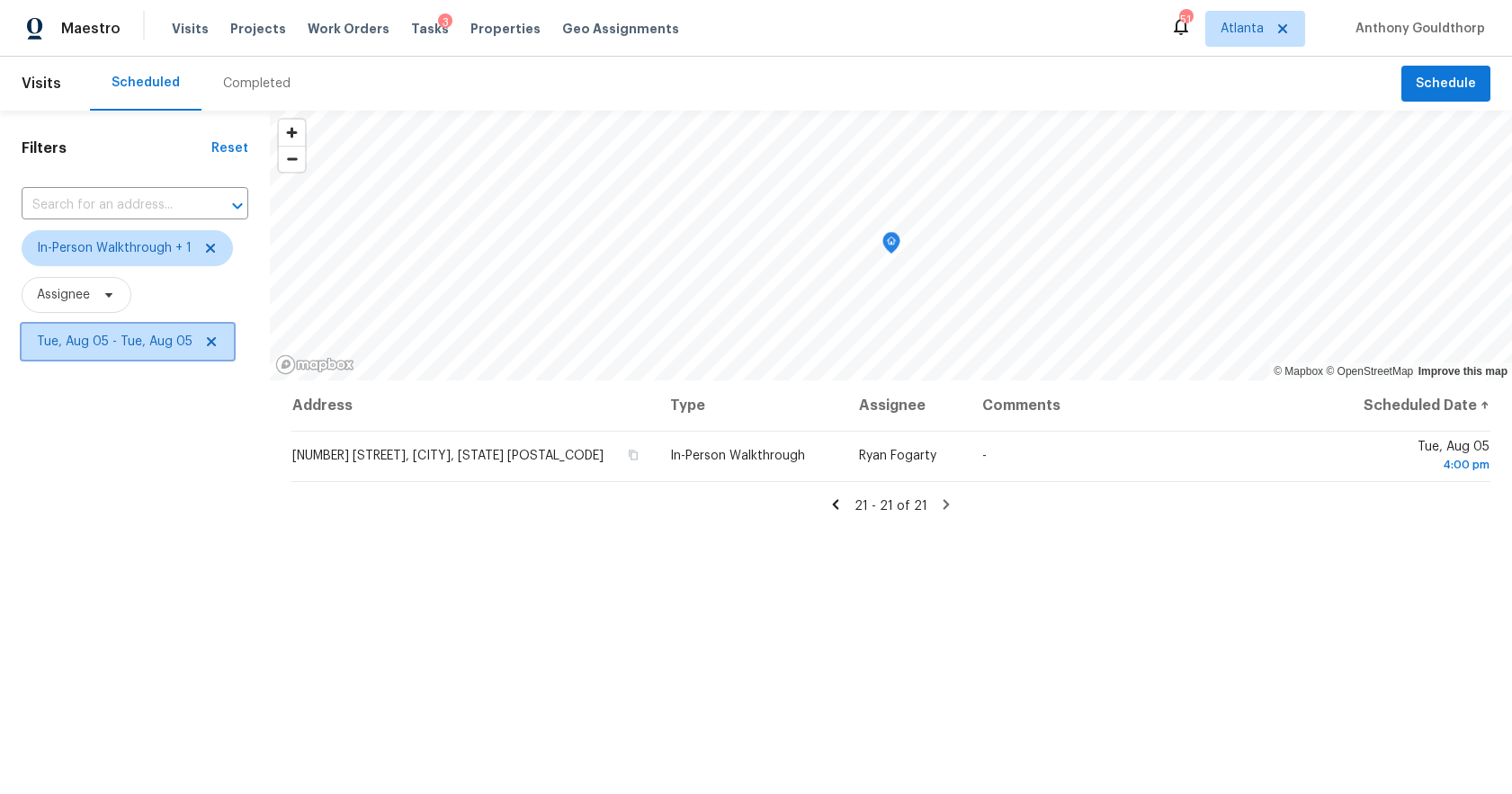 click on "Tue, Aug 05 - Tue, Aug 05" at bounding box center (114, 342) 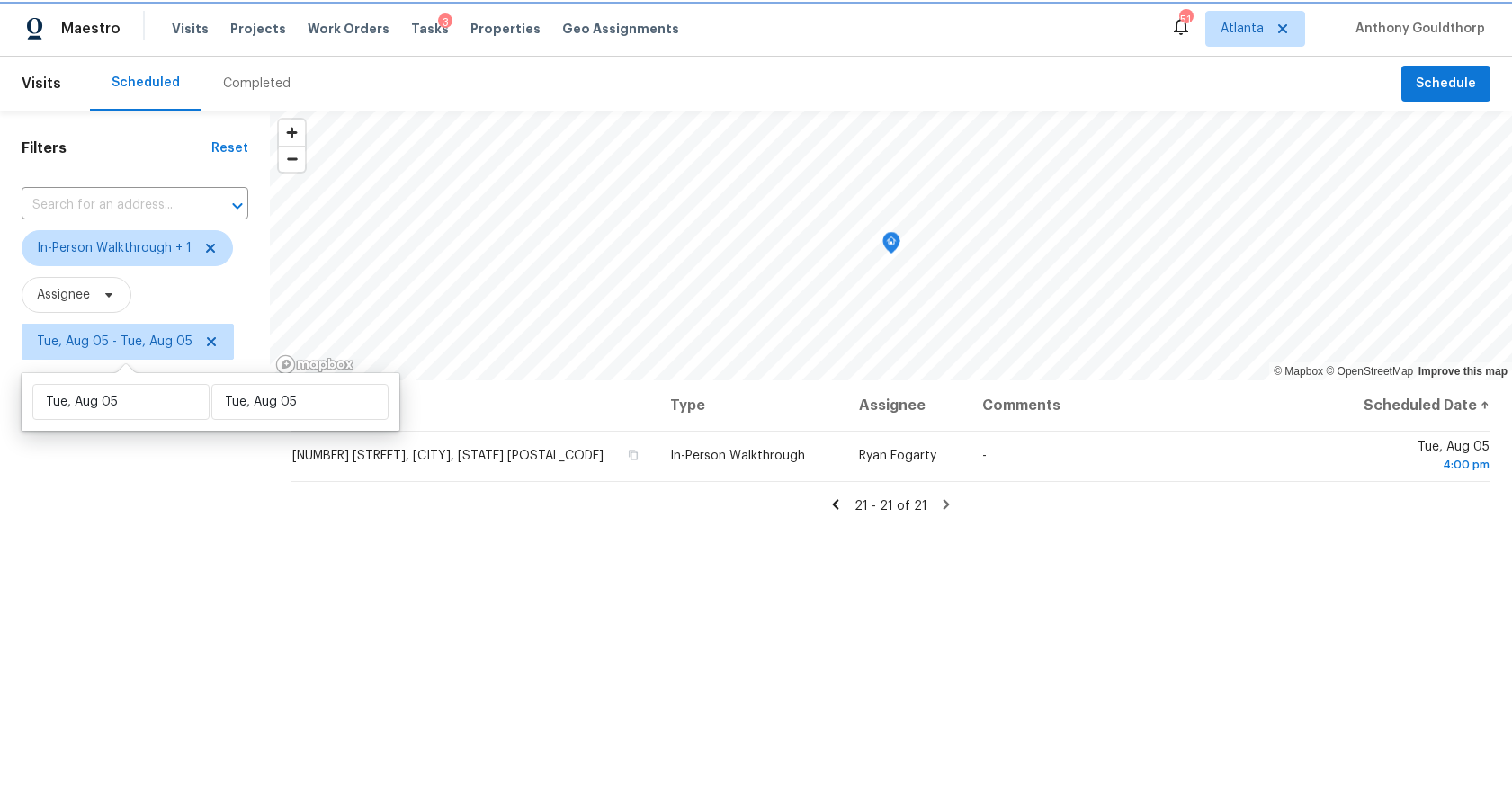 click 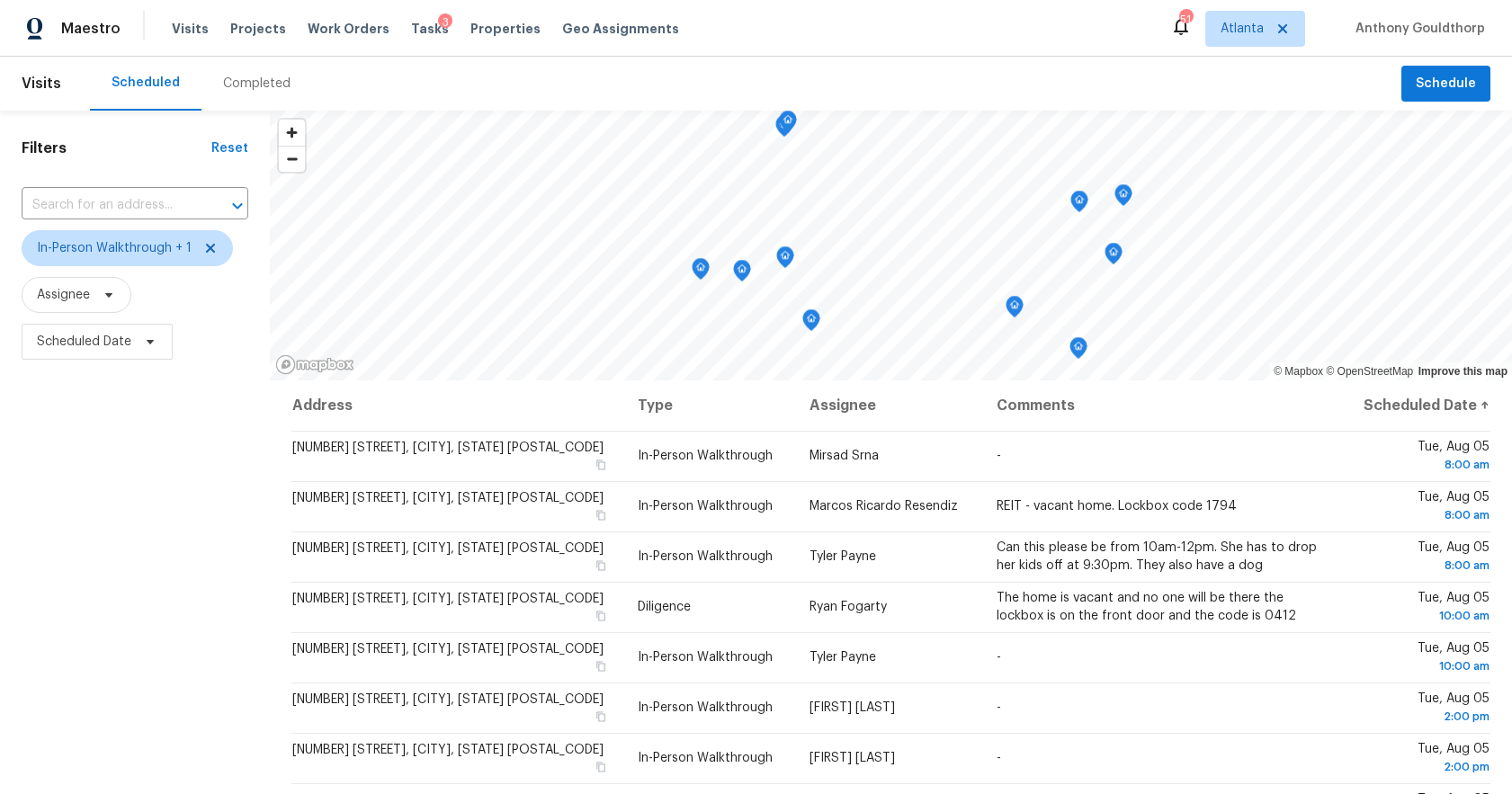 click on "Filters Reset ​ In-Person Walkthrough + 1 Assignee Scheduled Date" at bounding box center [135, 563] 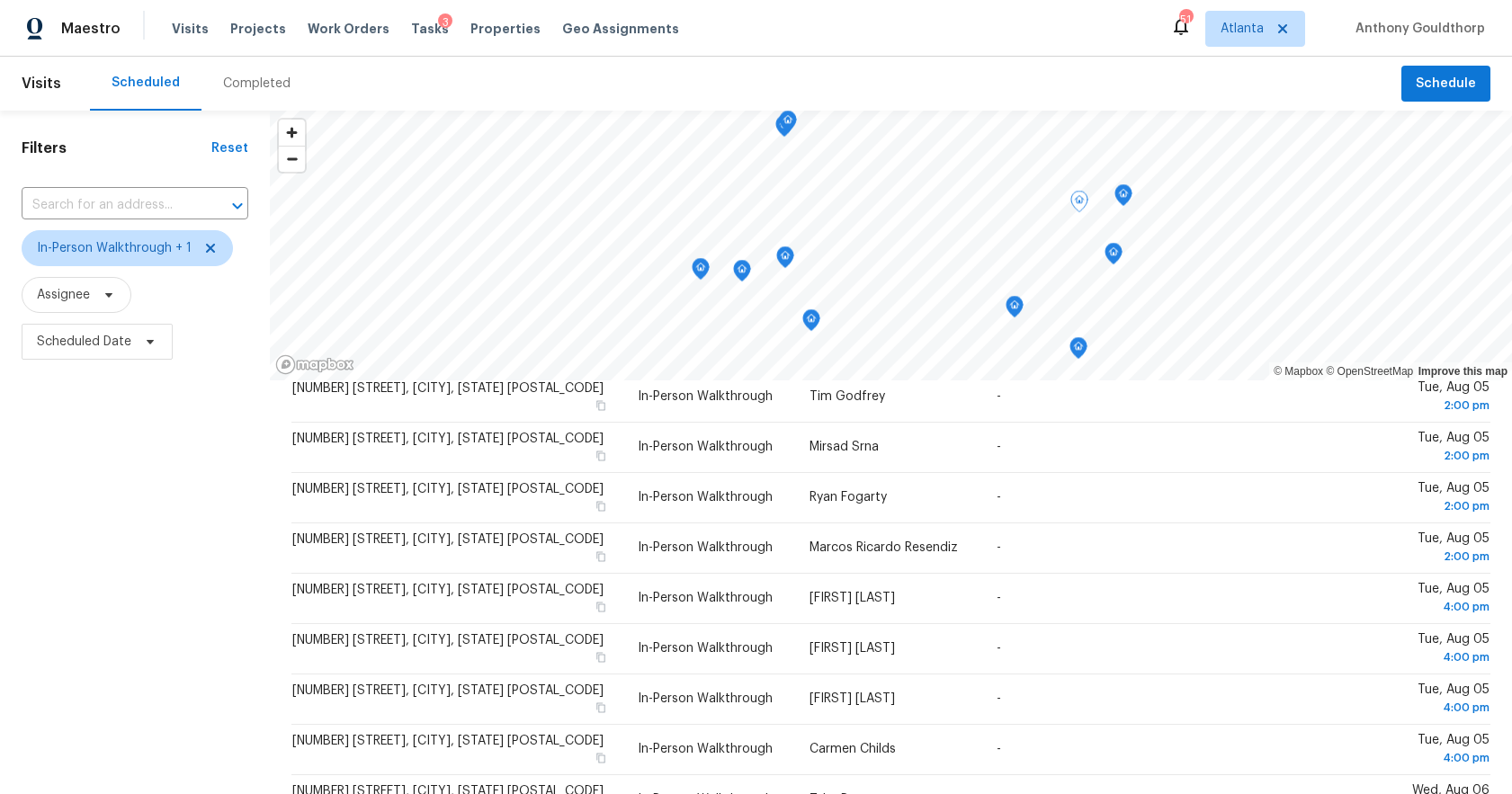 scroll, scrollTop: 471, scrollLeft: 0, axis: vertical 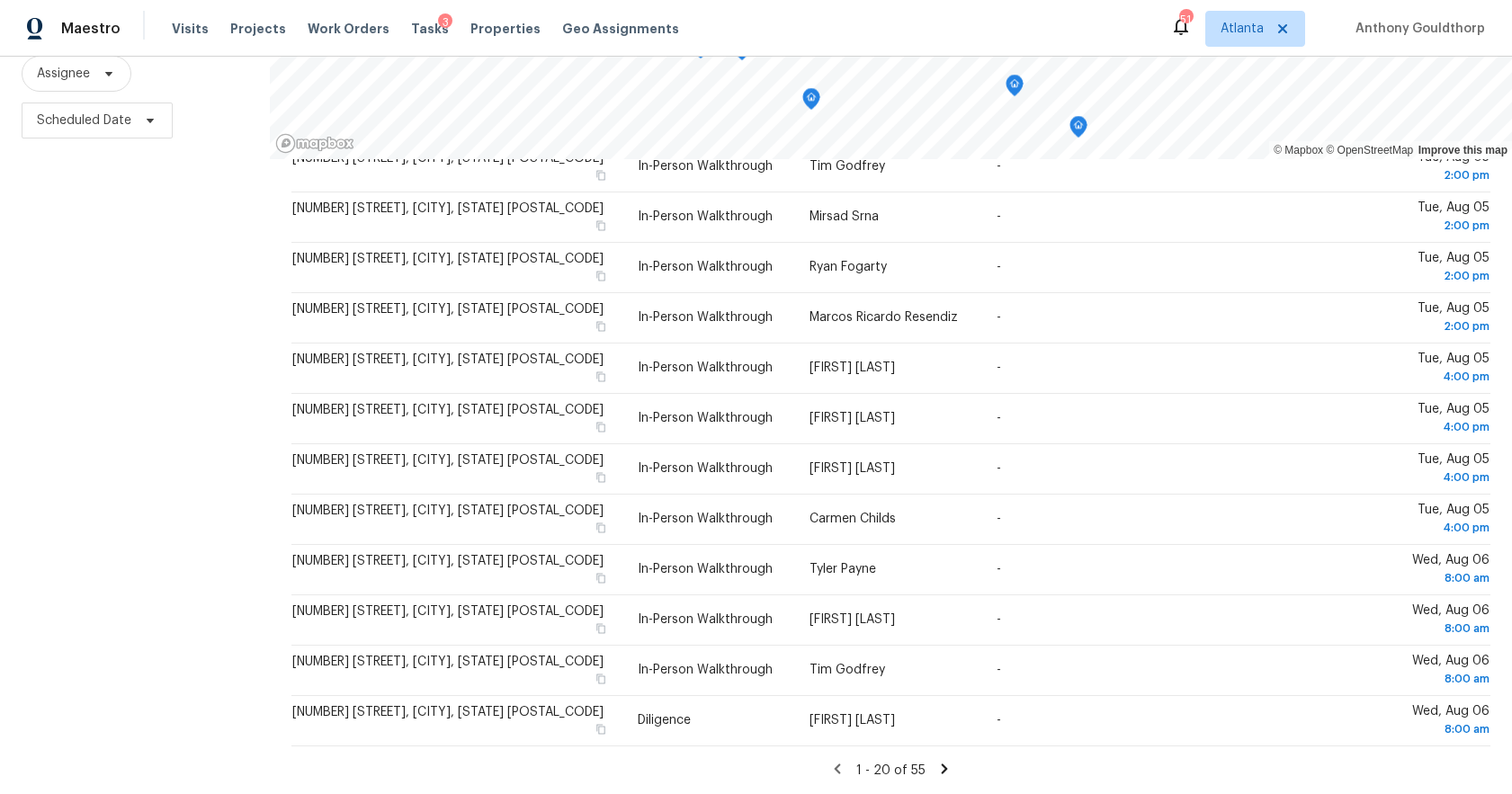 click 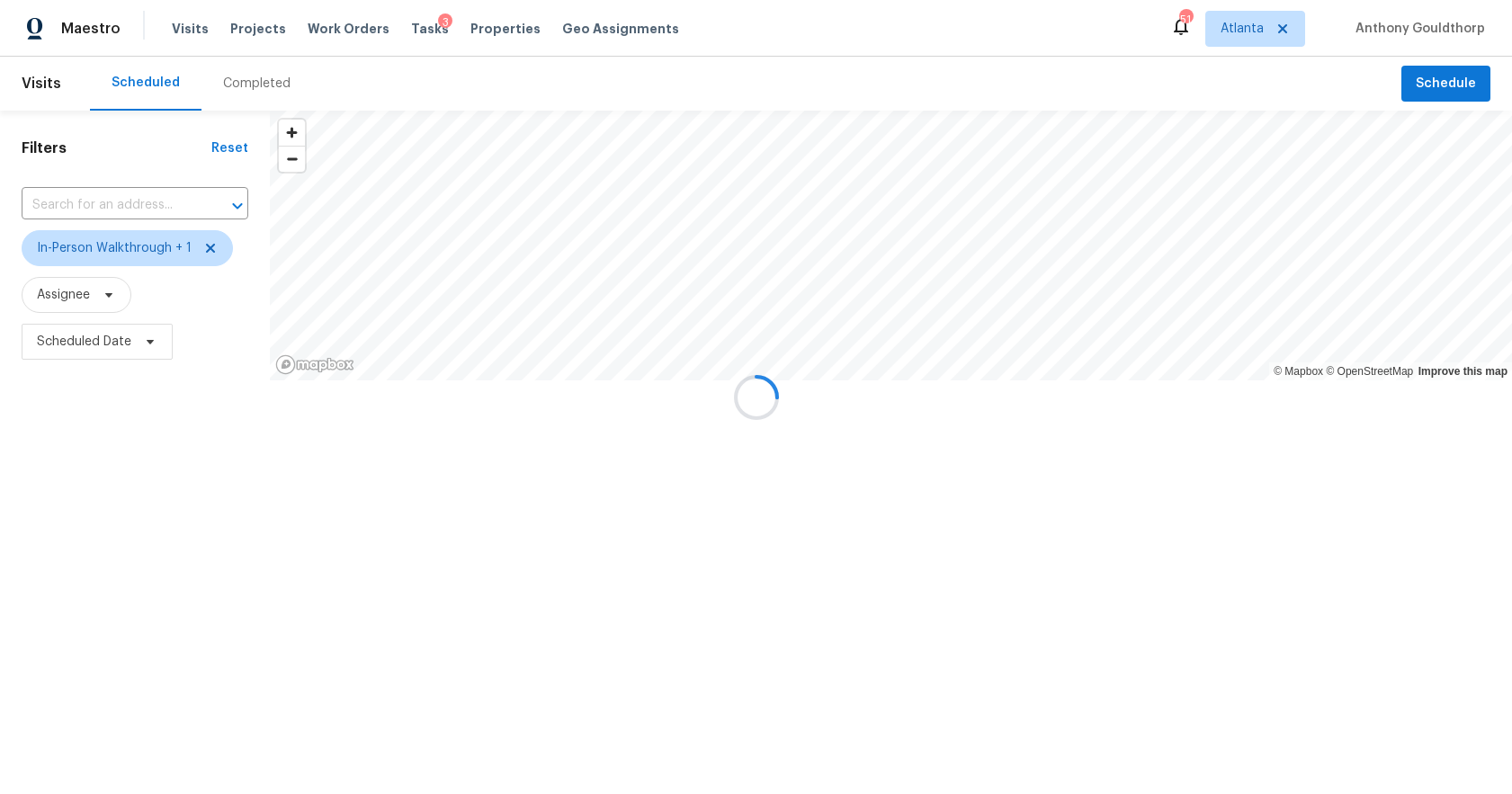 scroll, scrollTop: 0, scrollLeft: 0, axis: both 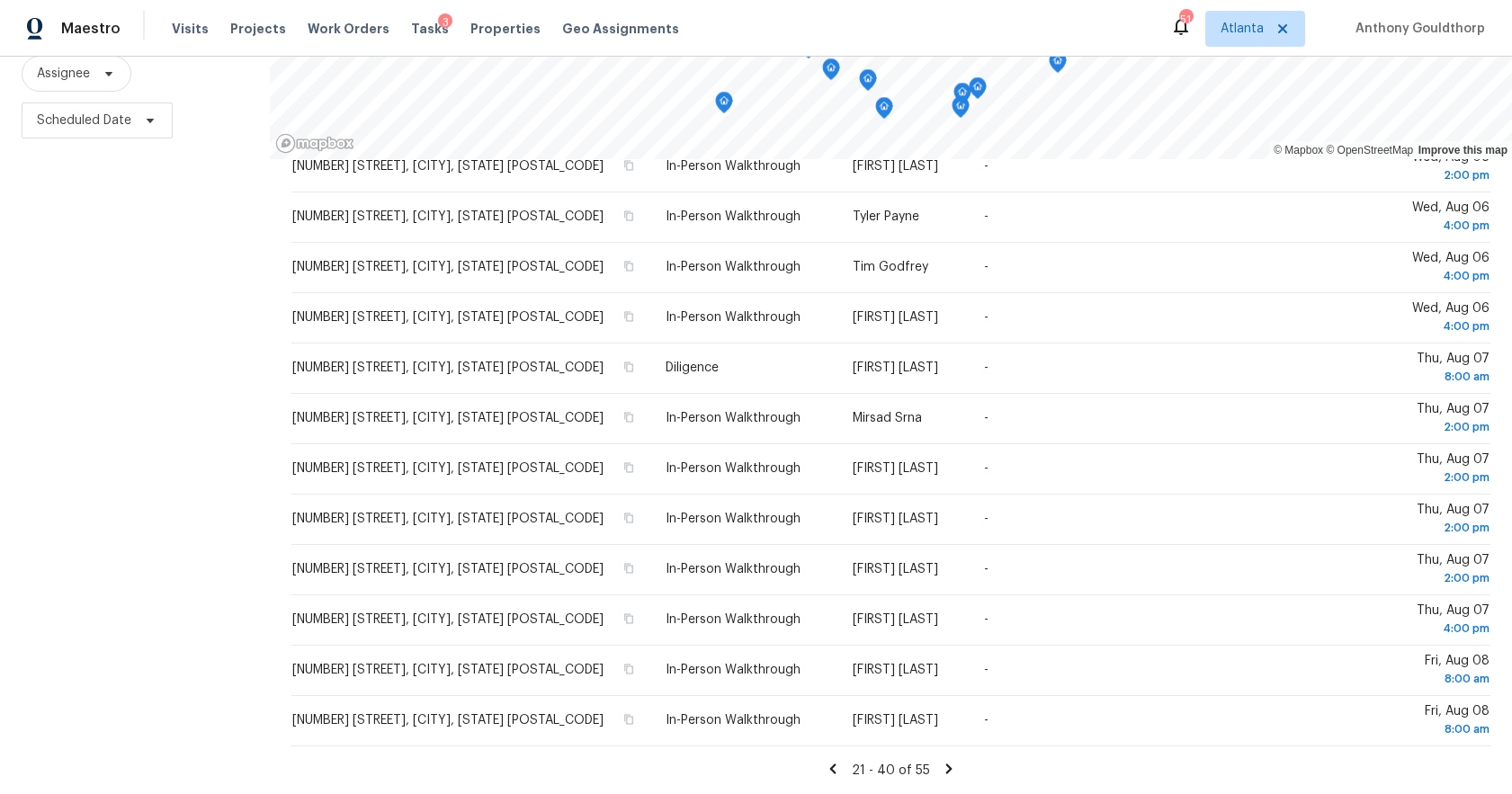 click 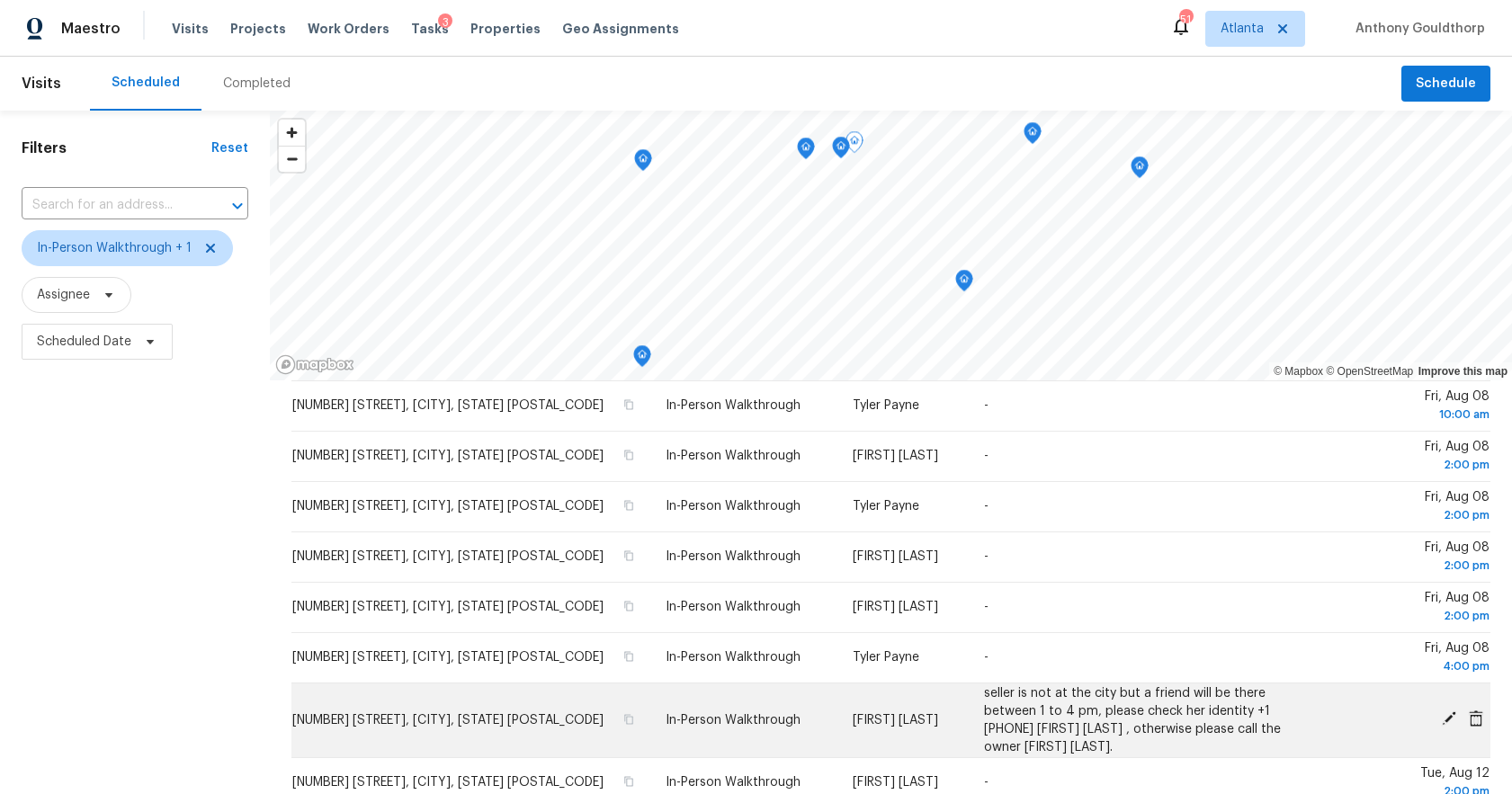 scroll, scrollTop: 244, scrollLeft: 0, axis: vertical 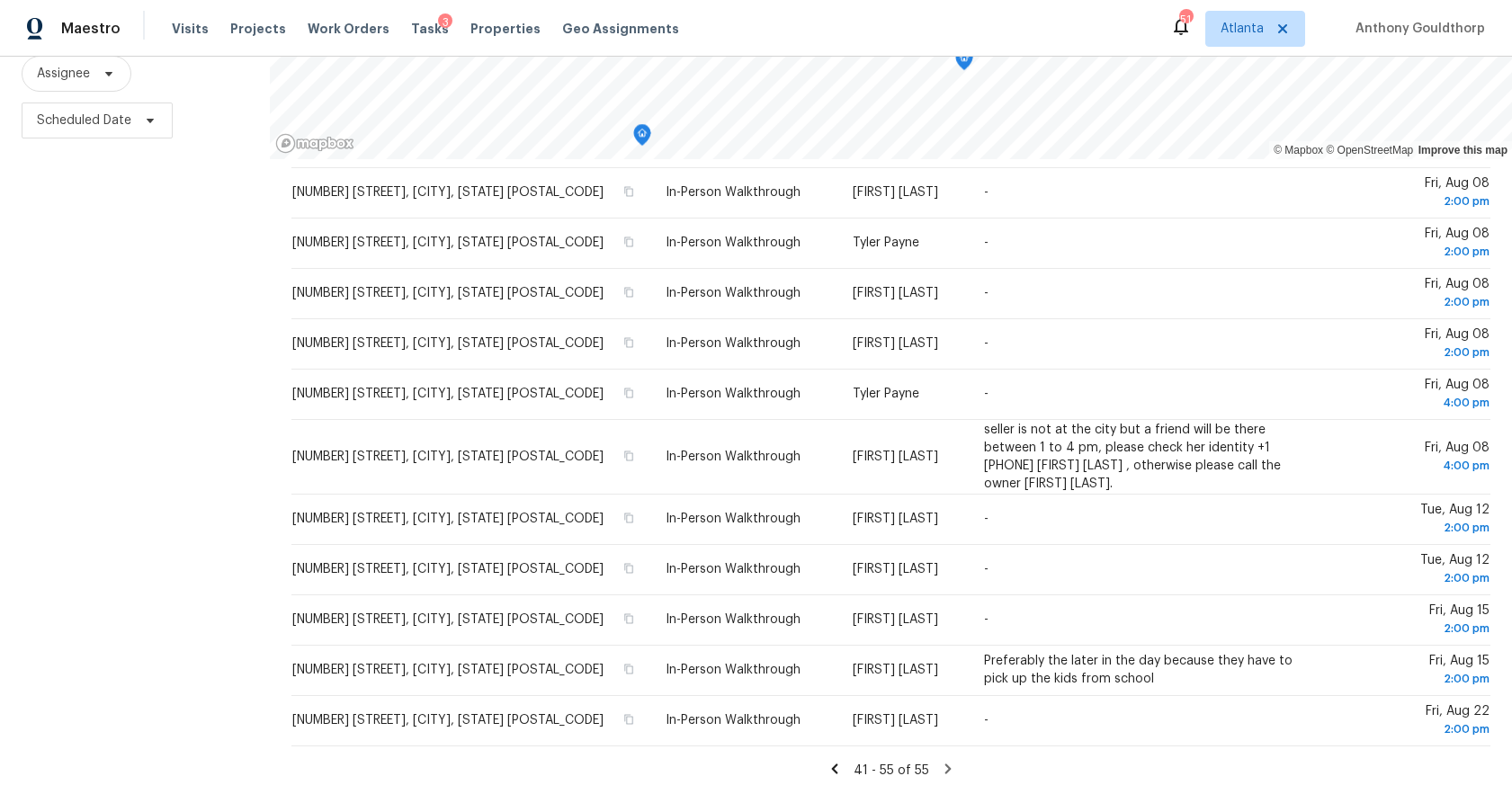 click 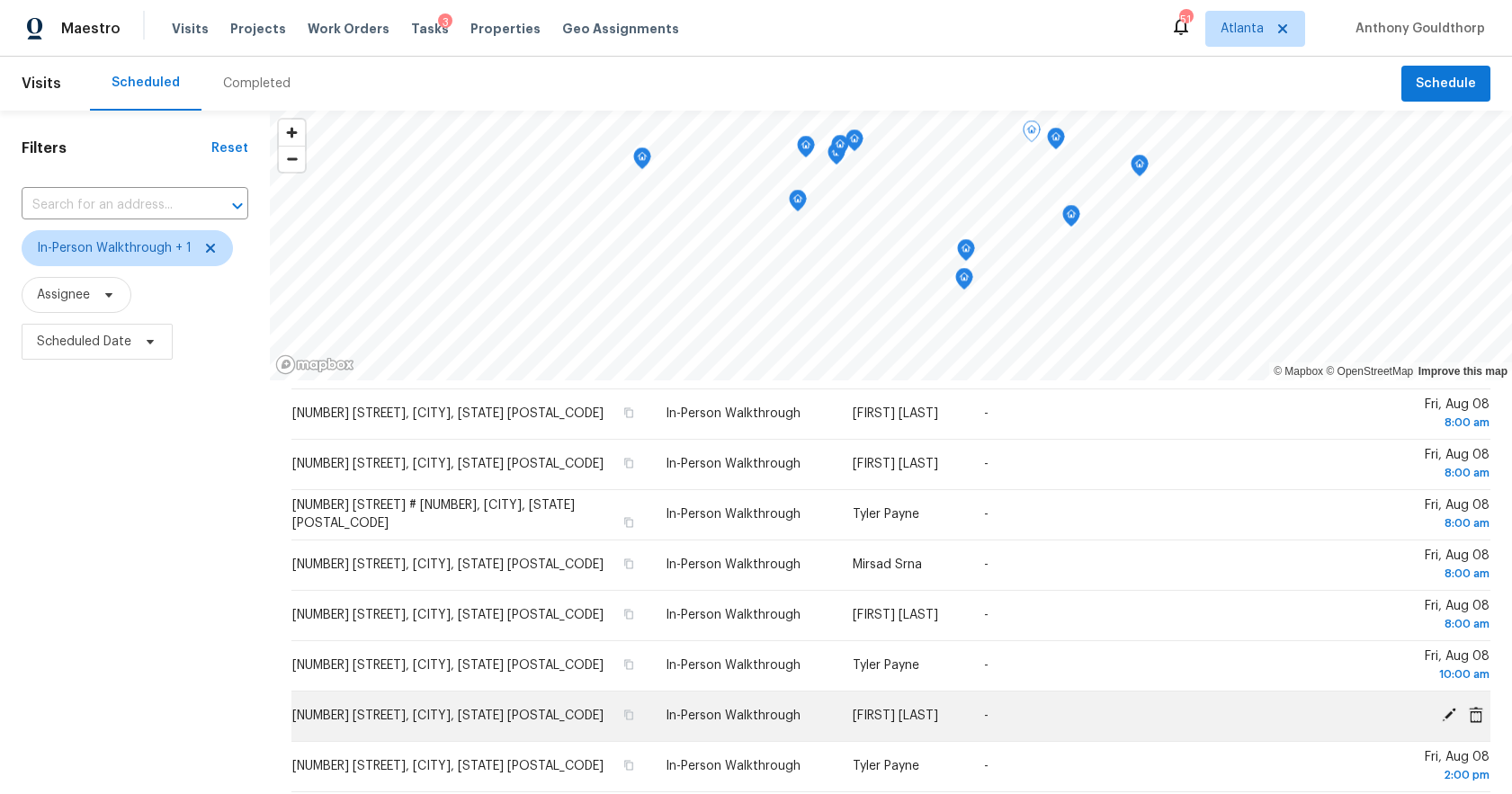 scroll, scrollTop: 495, scrollLeft: 0, axis: vertical 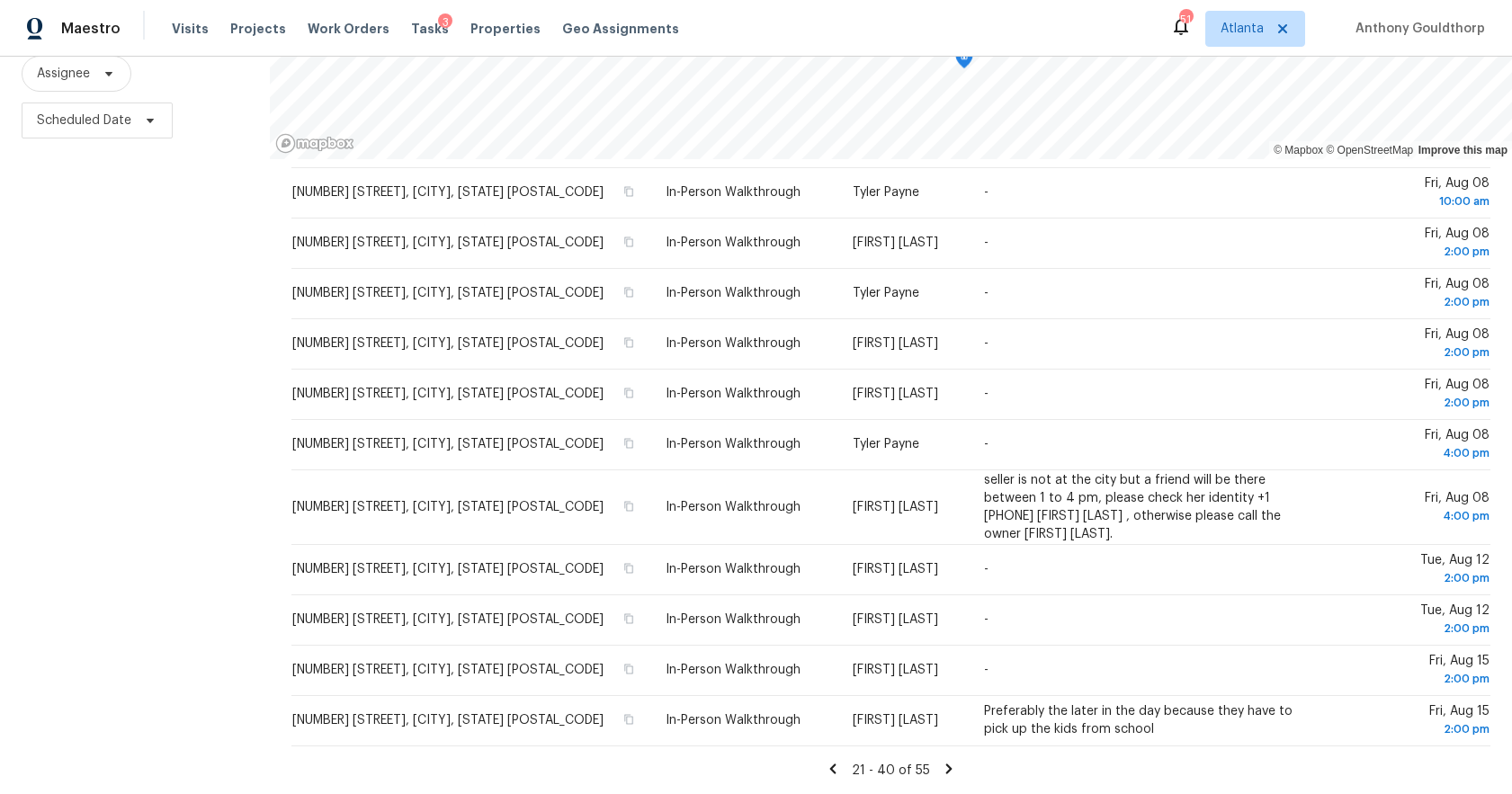 click 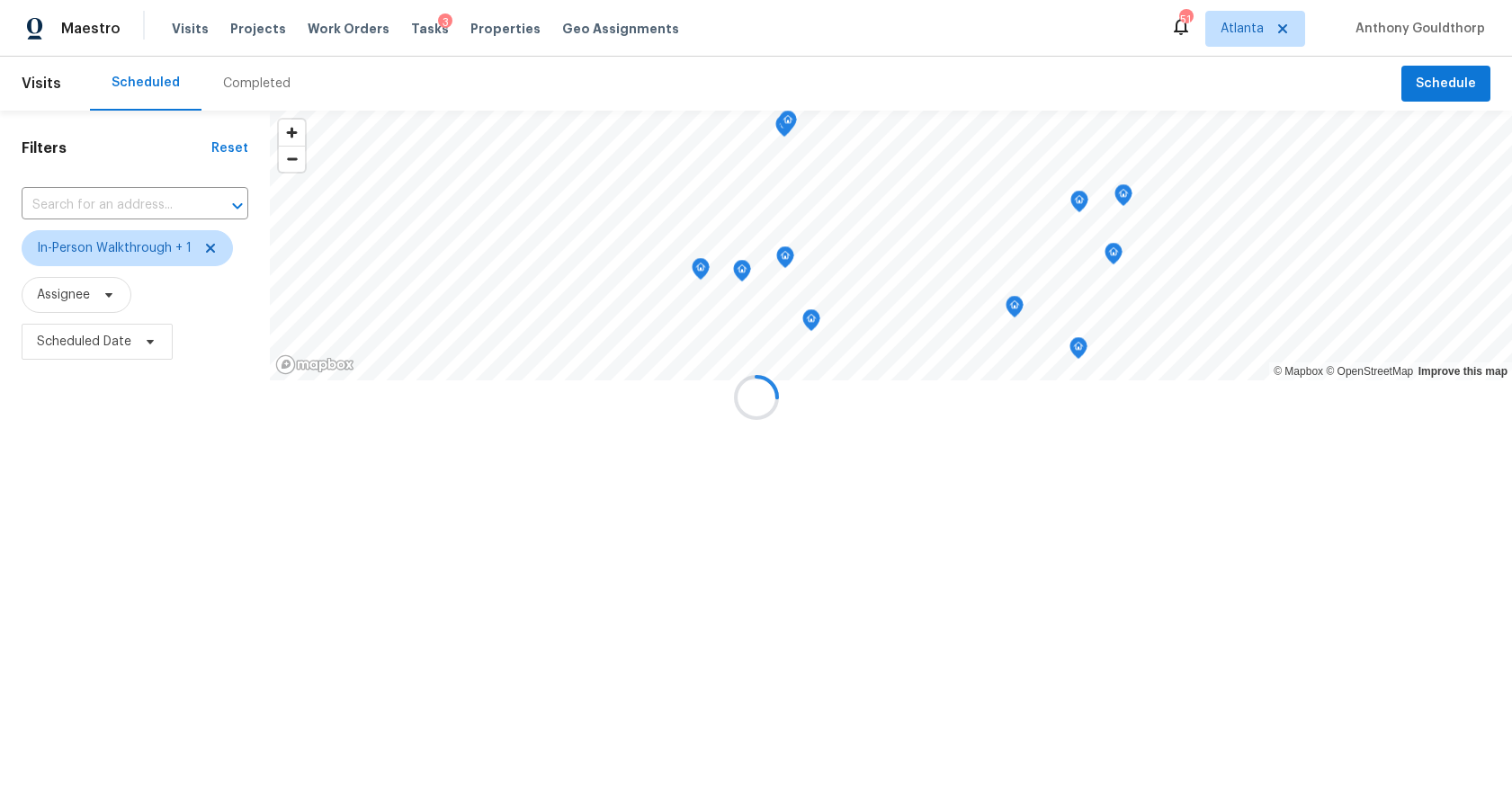 scroll, scrollTop: 0, scrollLeft: 0, axis: both 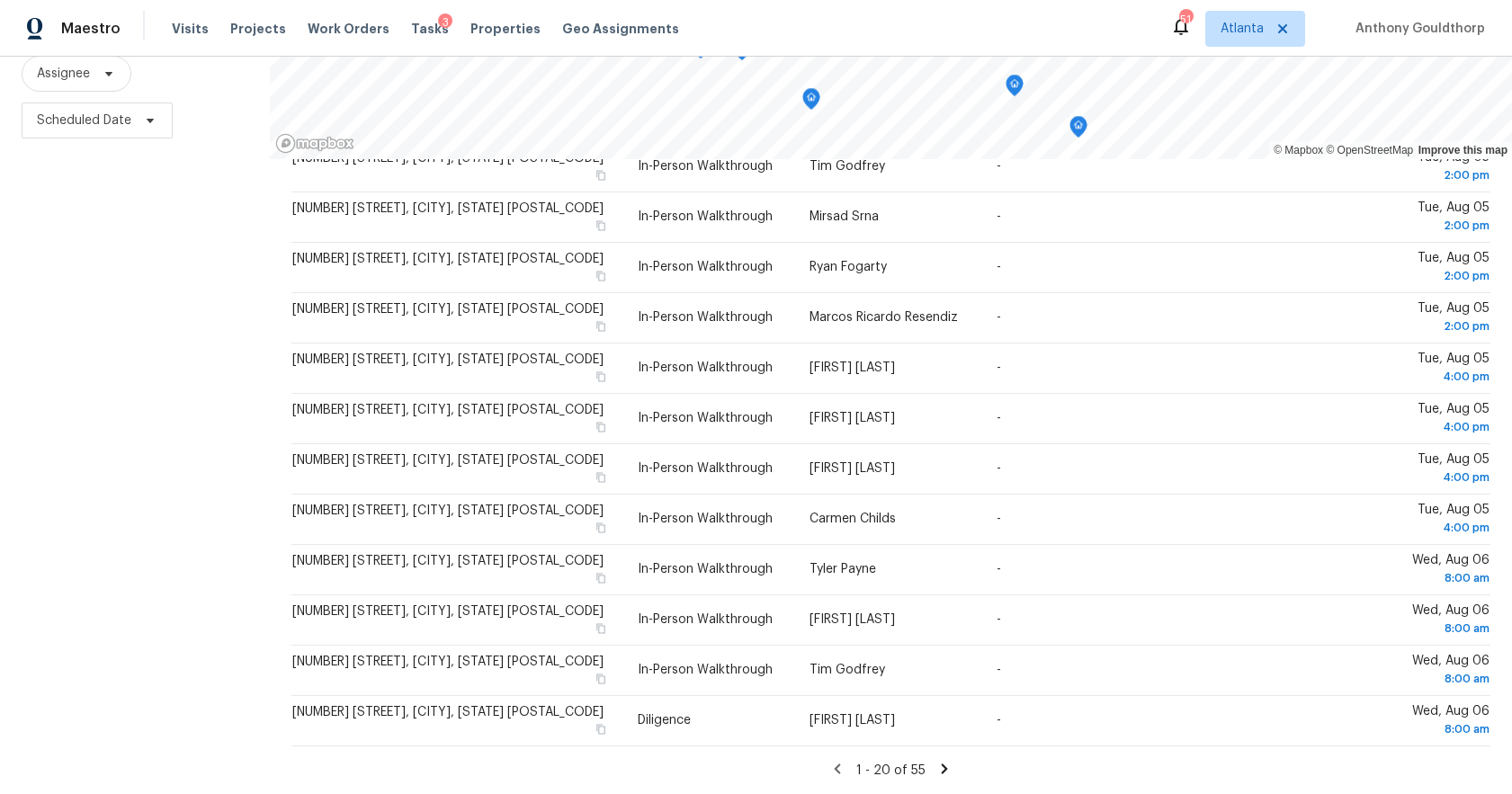 click 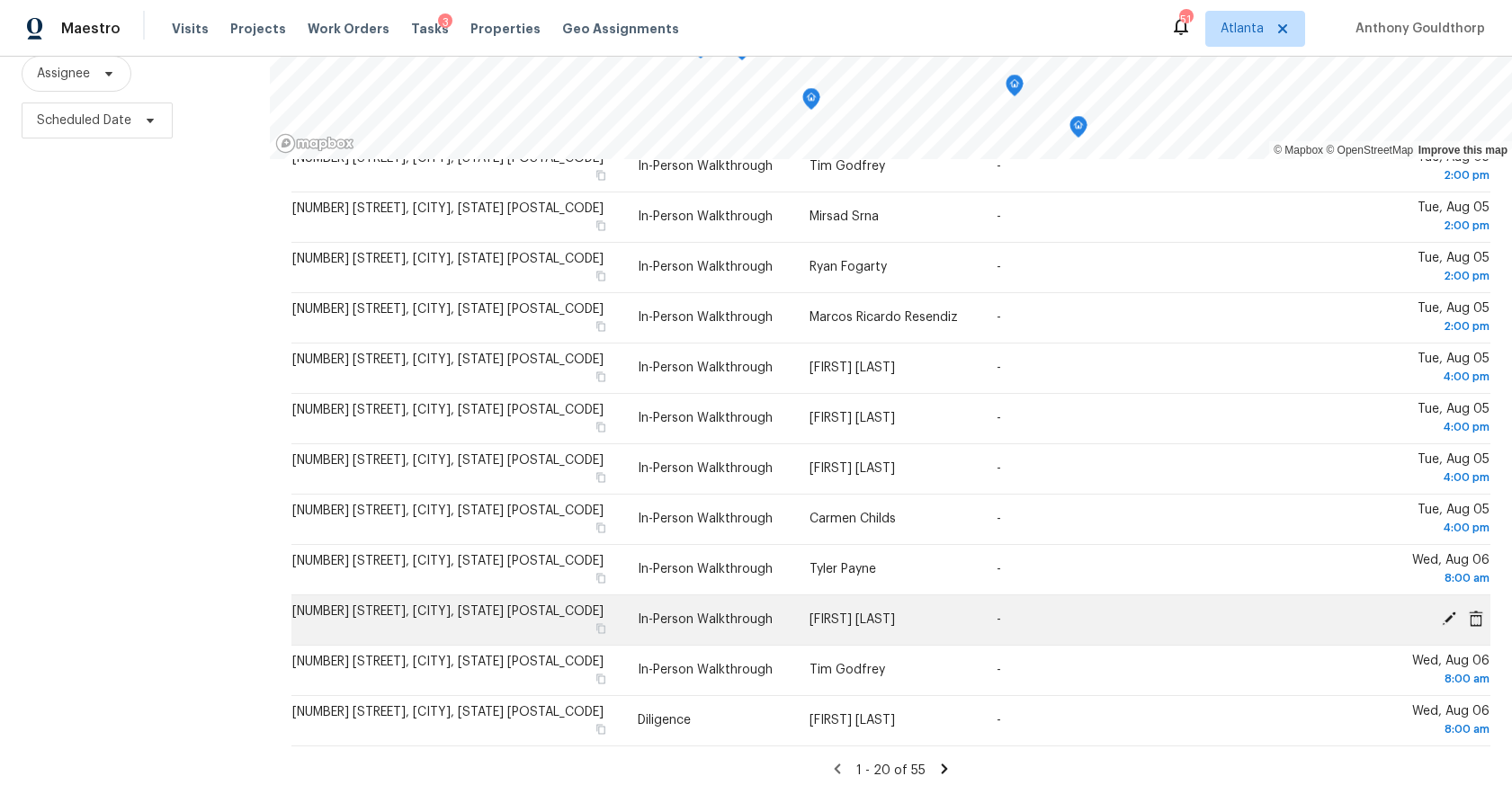scroll, scrollTop: 0, scrollLeft: 0, axis: both 